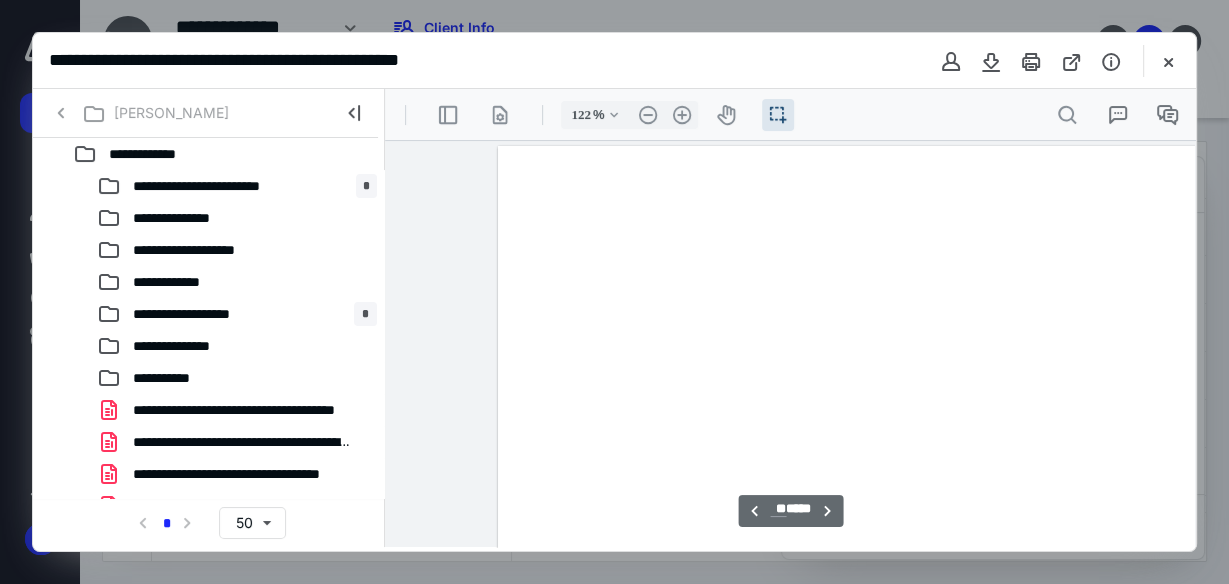 scroll, scrollTop: 0, scrollLeft: 0, axis: both 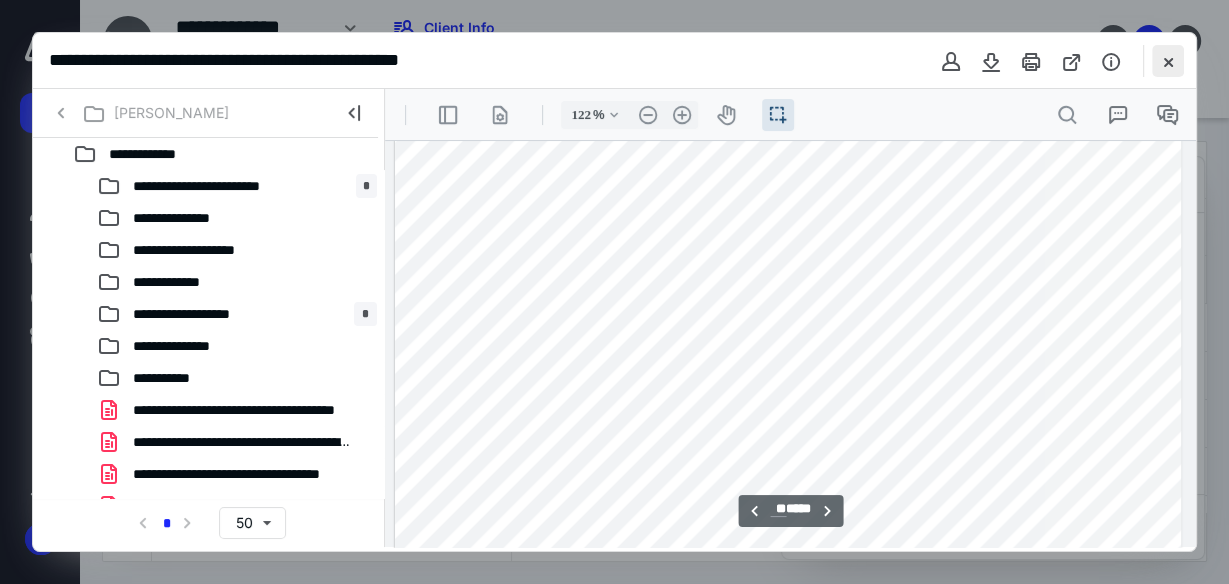 click at bounding box center [1168, 61] 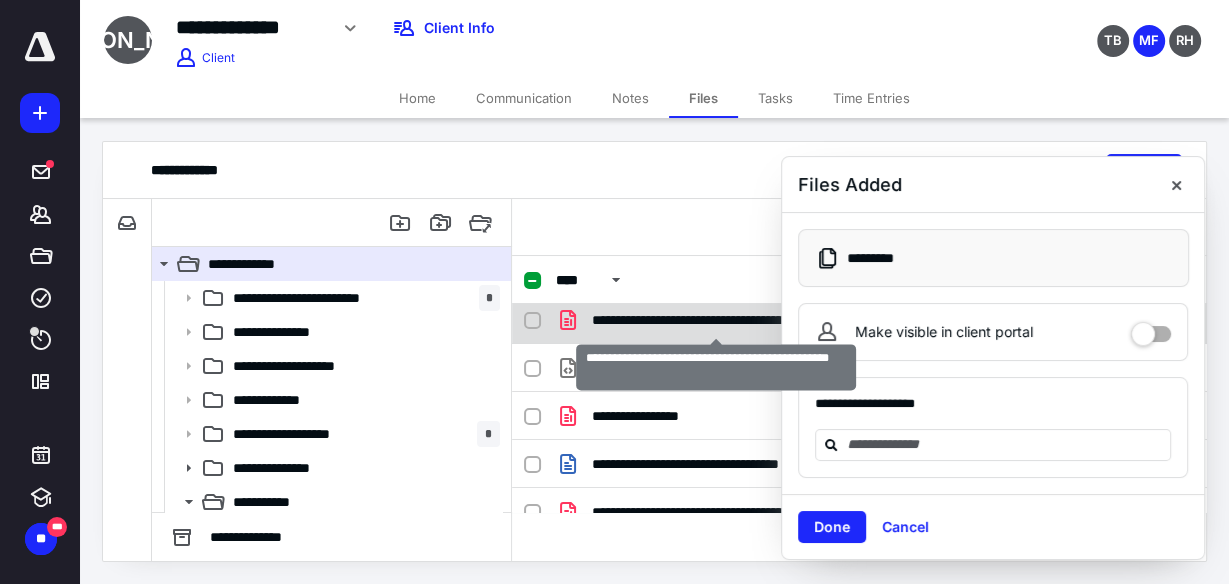 scroll, scrollTop: 544, scrollLeft: 0, axis: vertical 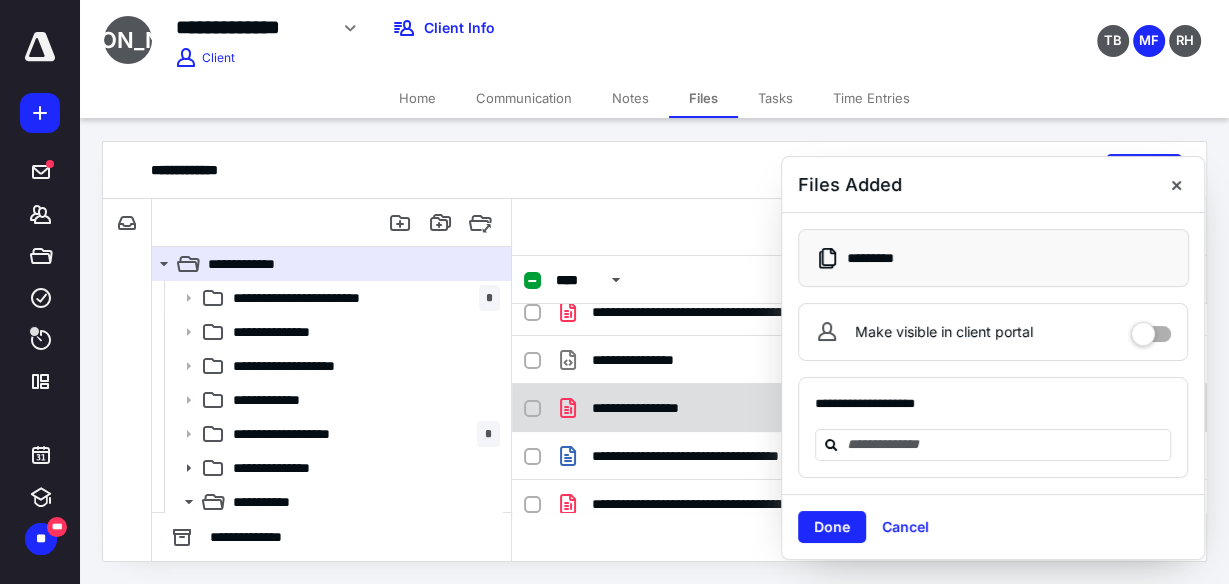 click on "**********" at bounding box center (658, 408) 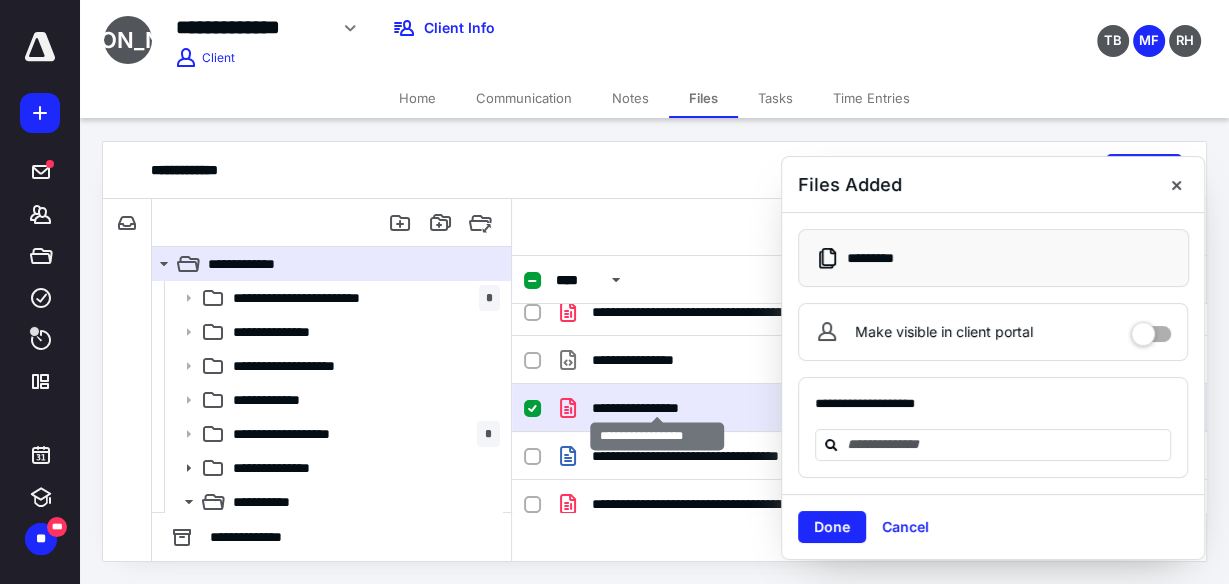 click on "**********" at bounding box center [658, 408] 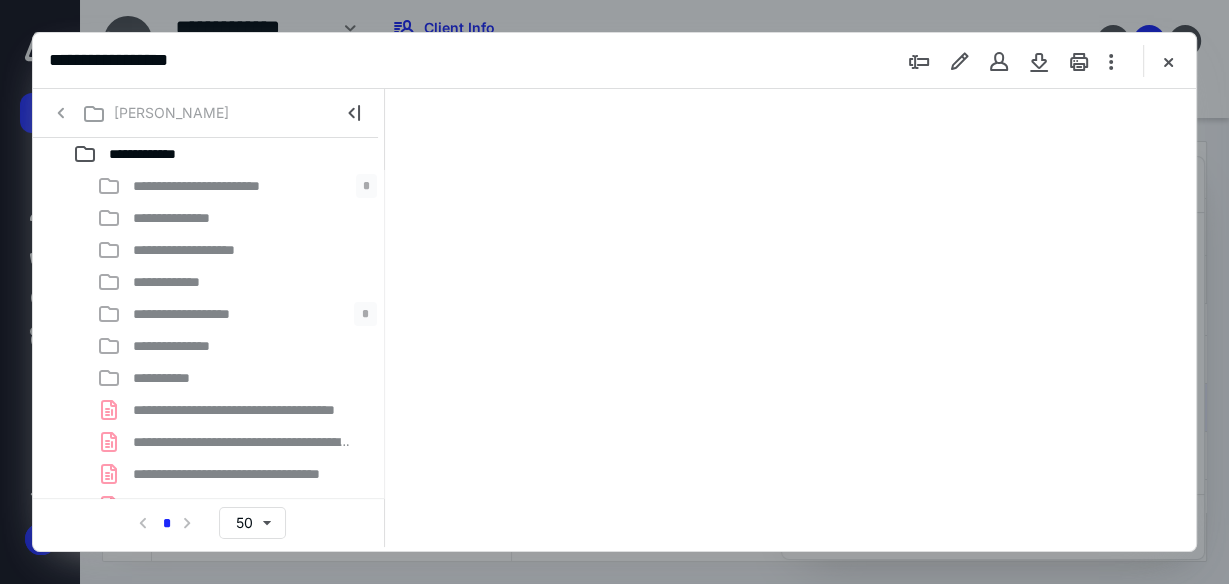 scroll, scrollTop: 0, scrollLeft: 0, axis: both 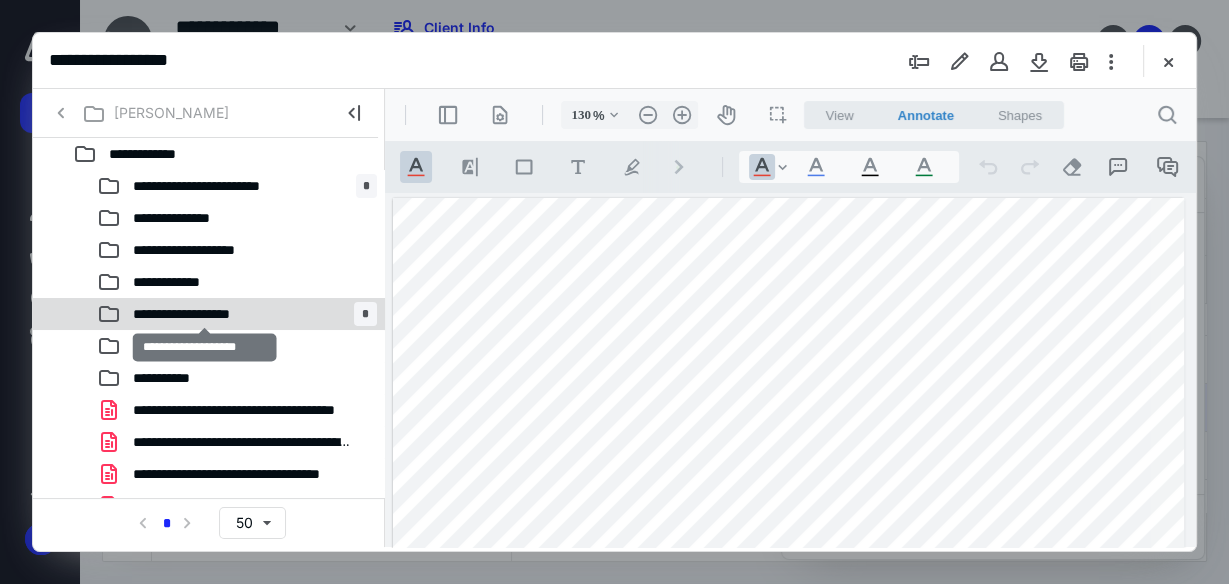 click on "**********" at bounding box center [204, 314] 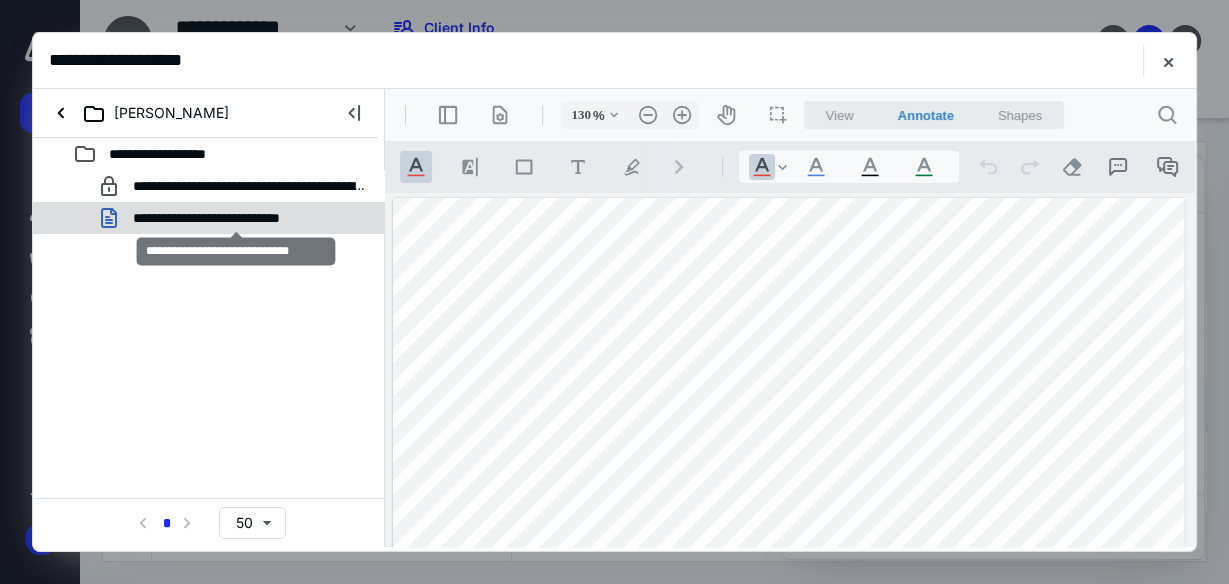 click on "**********" at bounding box center [236, 218] 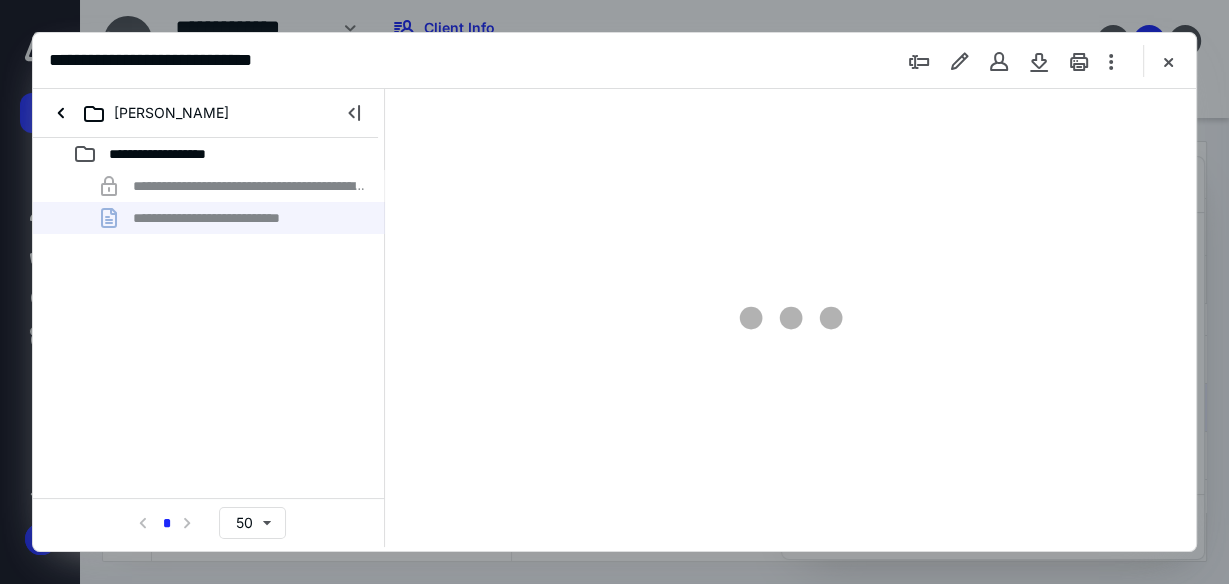 type on "129" 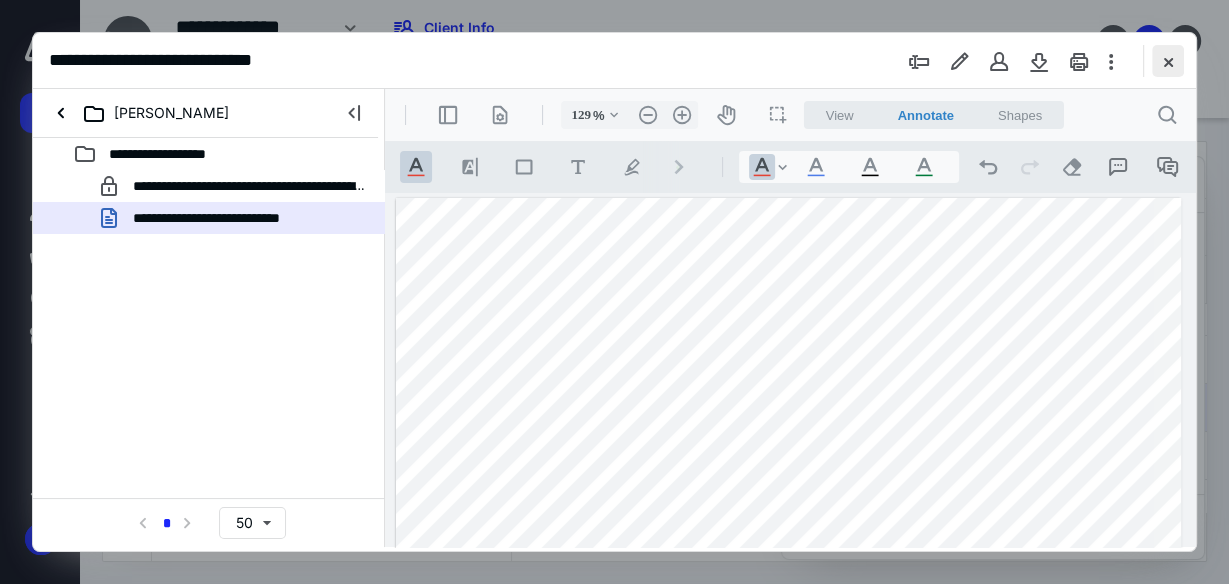 click at bounding box center (1168, 61) 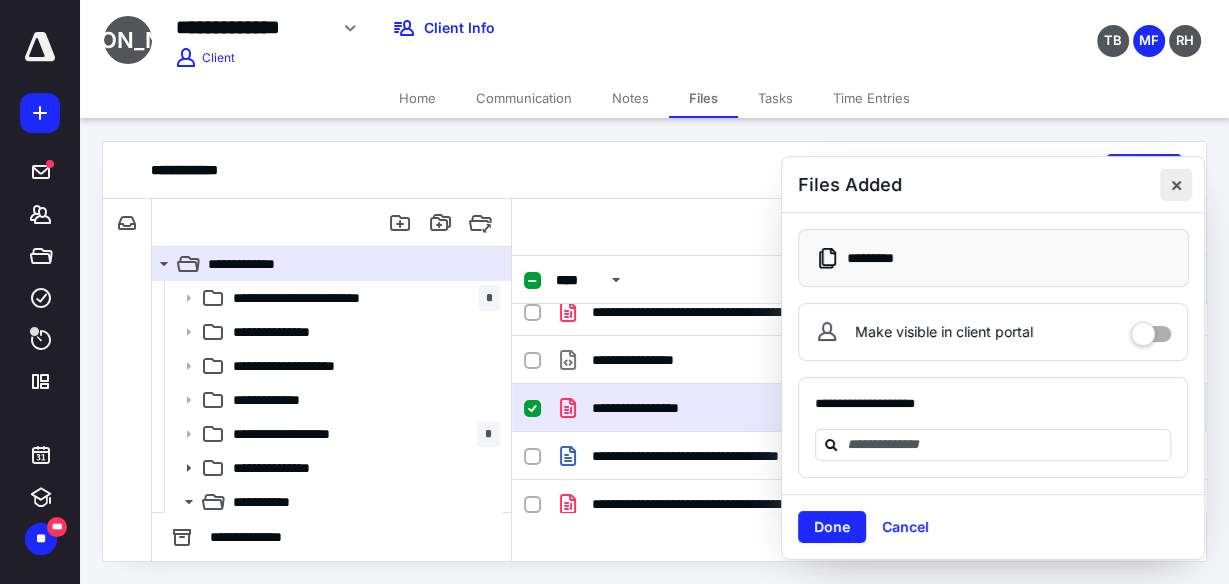 click at bounding box center [1176, 185] 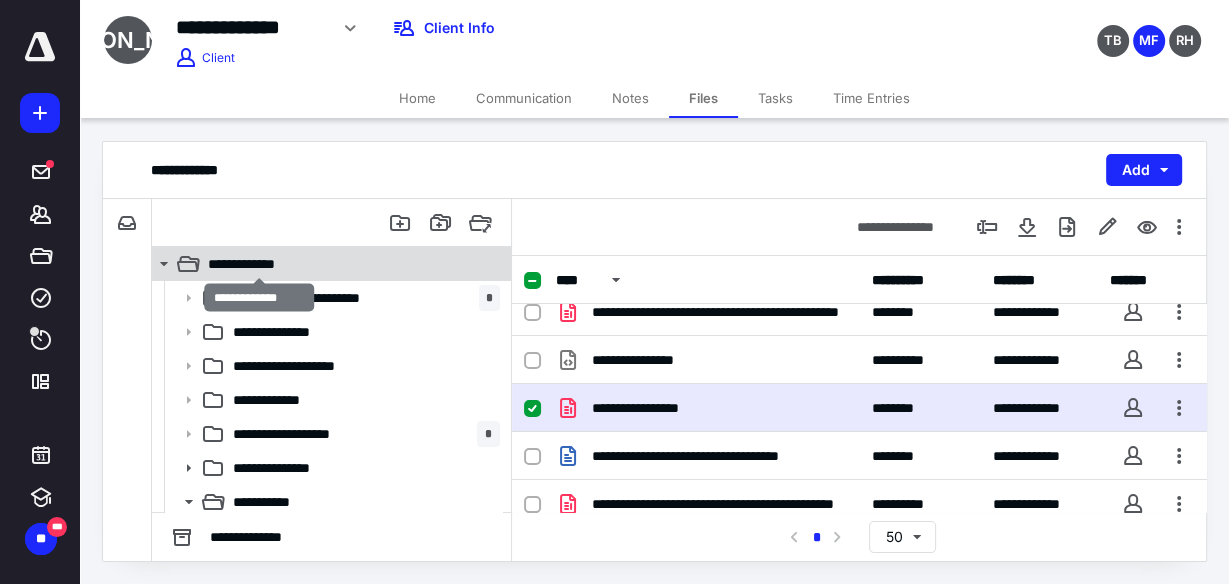 click on "**********" at bounding box center (260, 264) 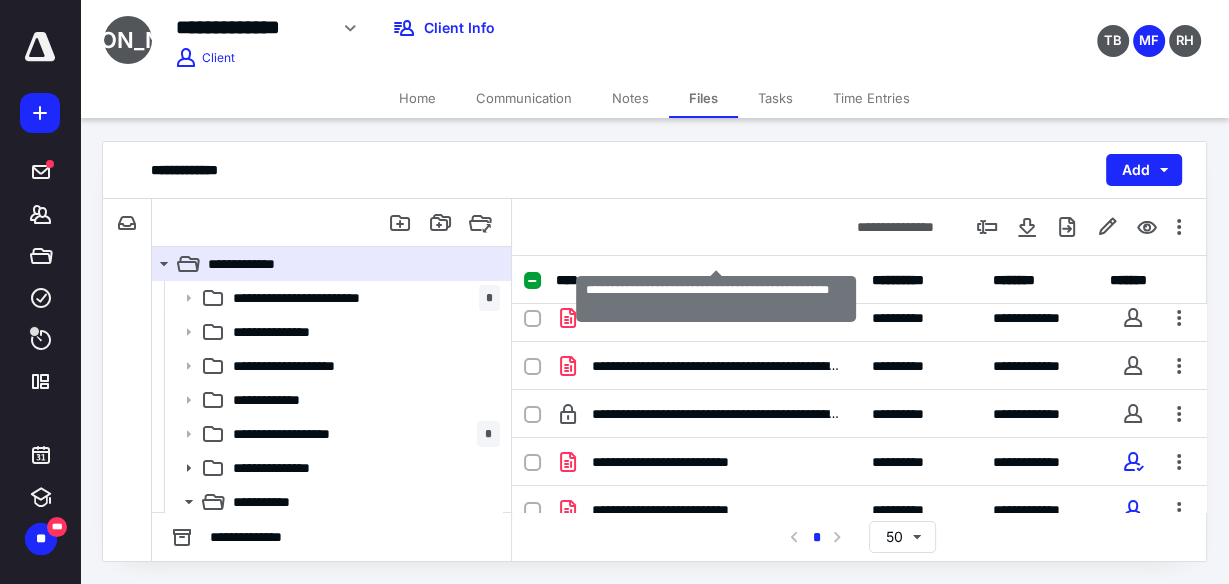 scroll, scrollTop: 976, scrollLeft: 0, axis: vertical 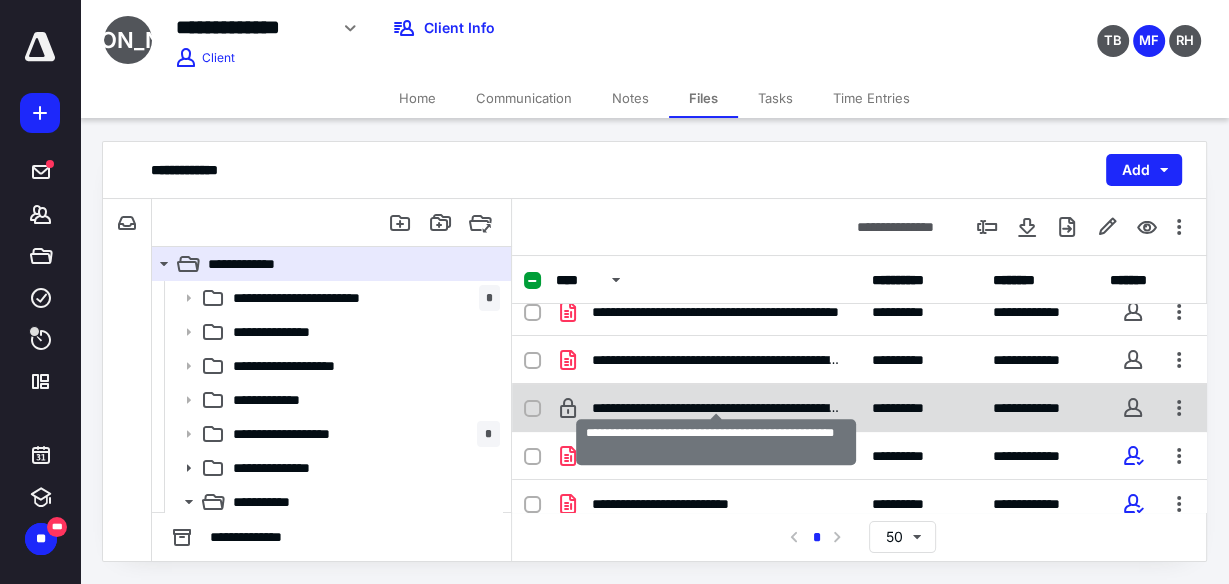 click on "**********" at bounding box center [716, 408] 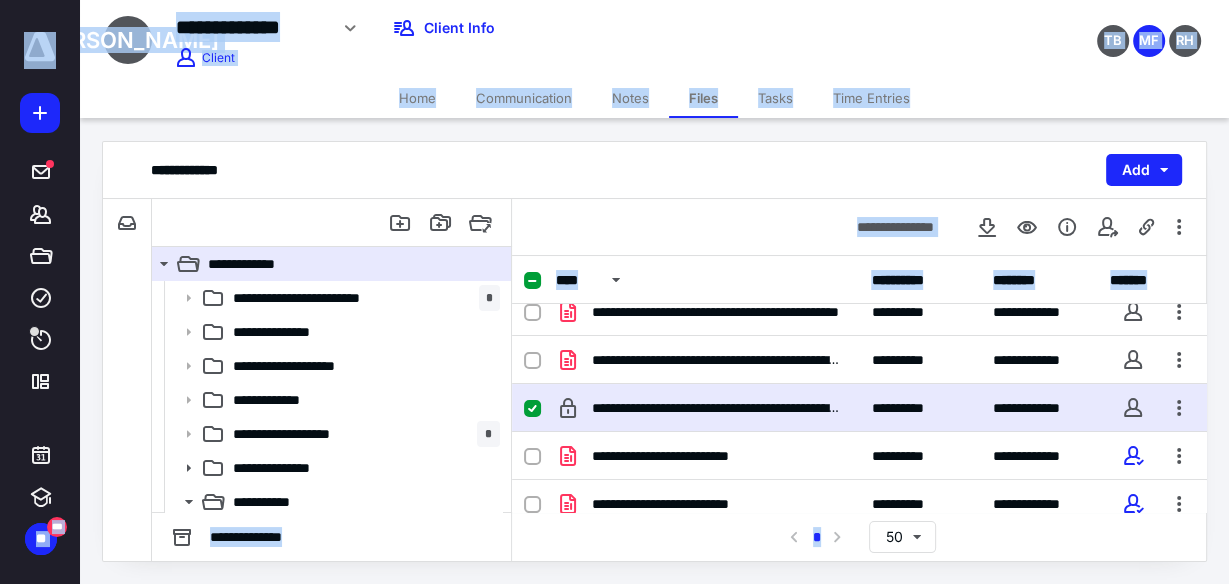 drag, startPoint x: 958, startPoint y: 581, endPoint x: 898, endPoint y: 606, distance: 65 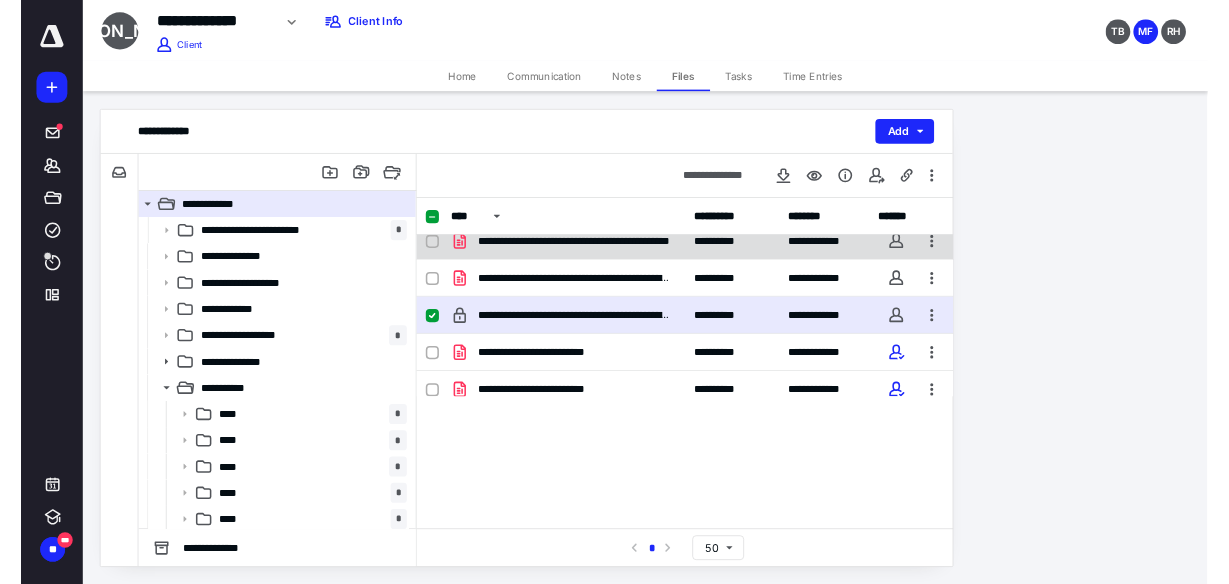 scroll, scrollTop: 11288, scrollLeft: 0, axis: vertical 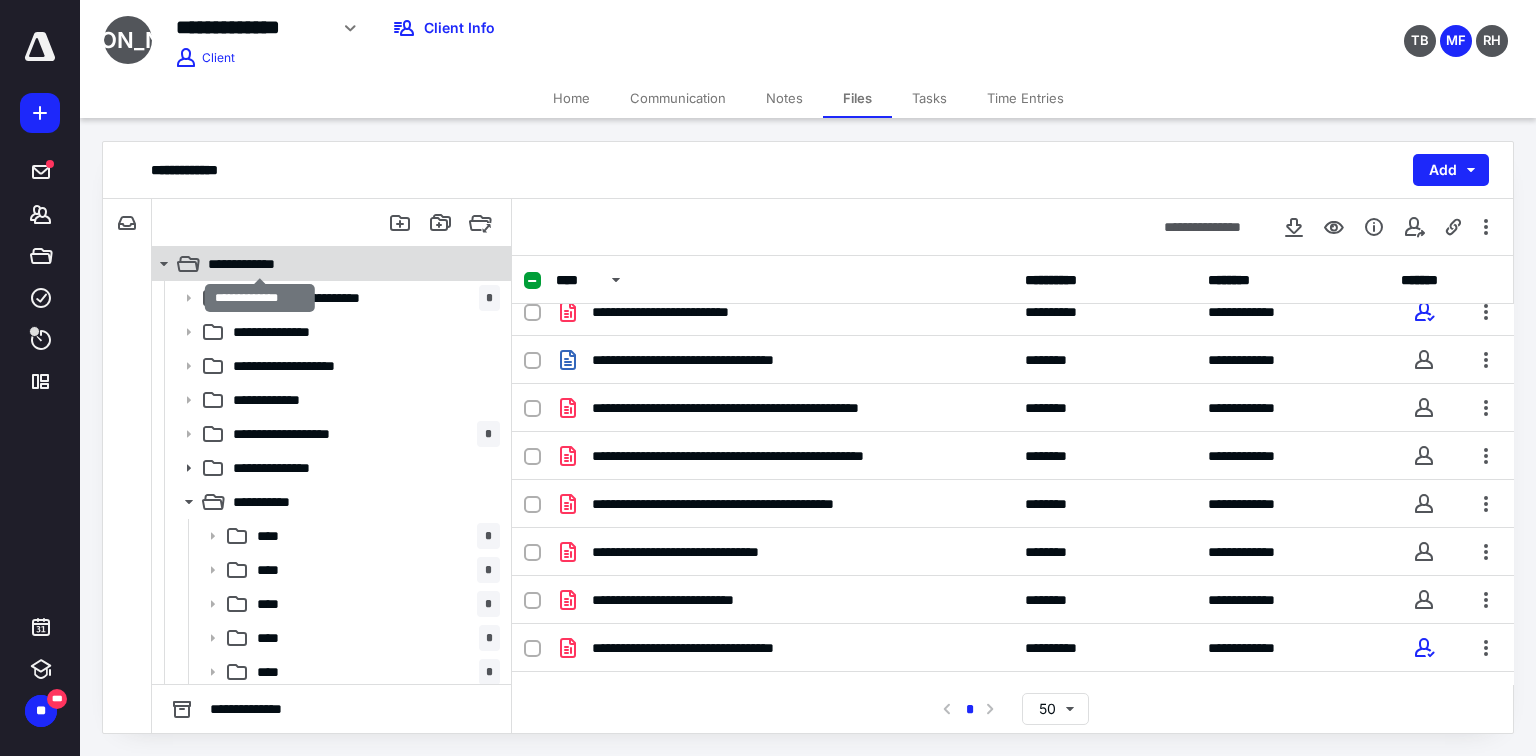 click on "**********" at bounding box center [260, 264] 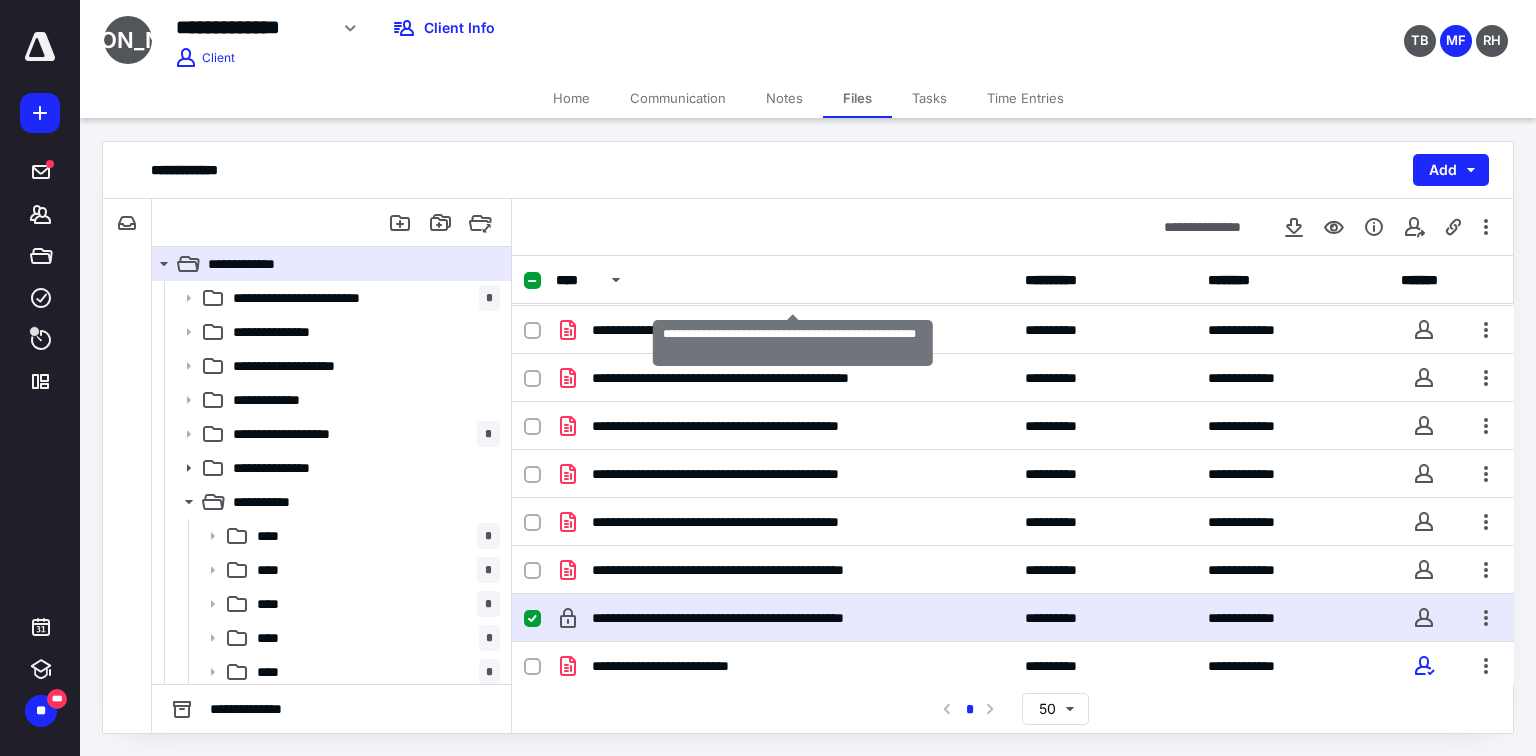 scroll, scrollTop: 810, scrollLeft: 0, axis: vertical 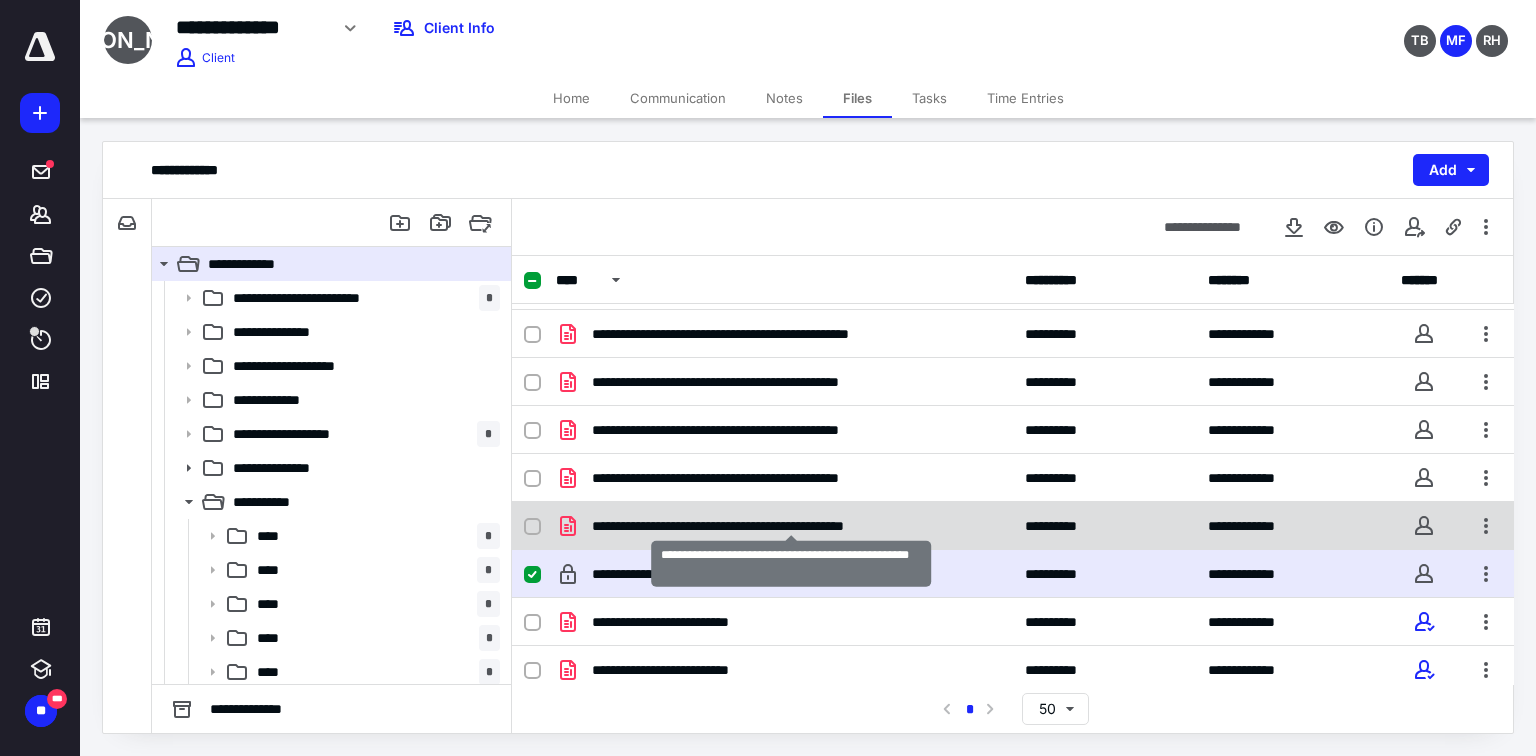 click on "**********" at bounding box center [792, 526] 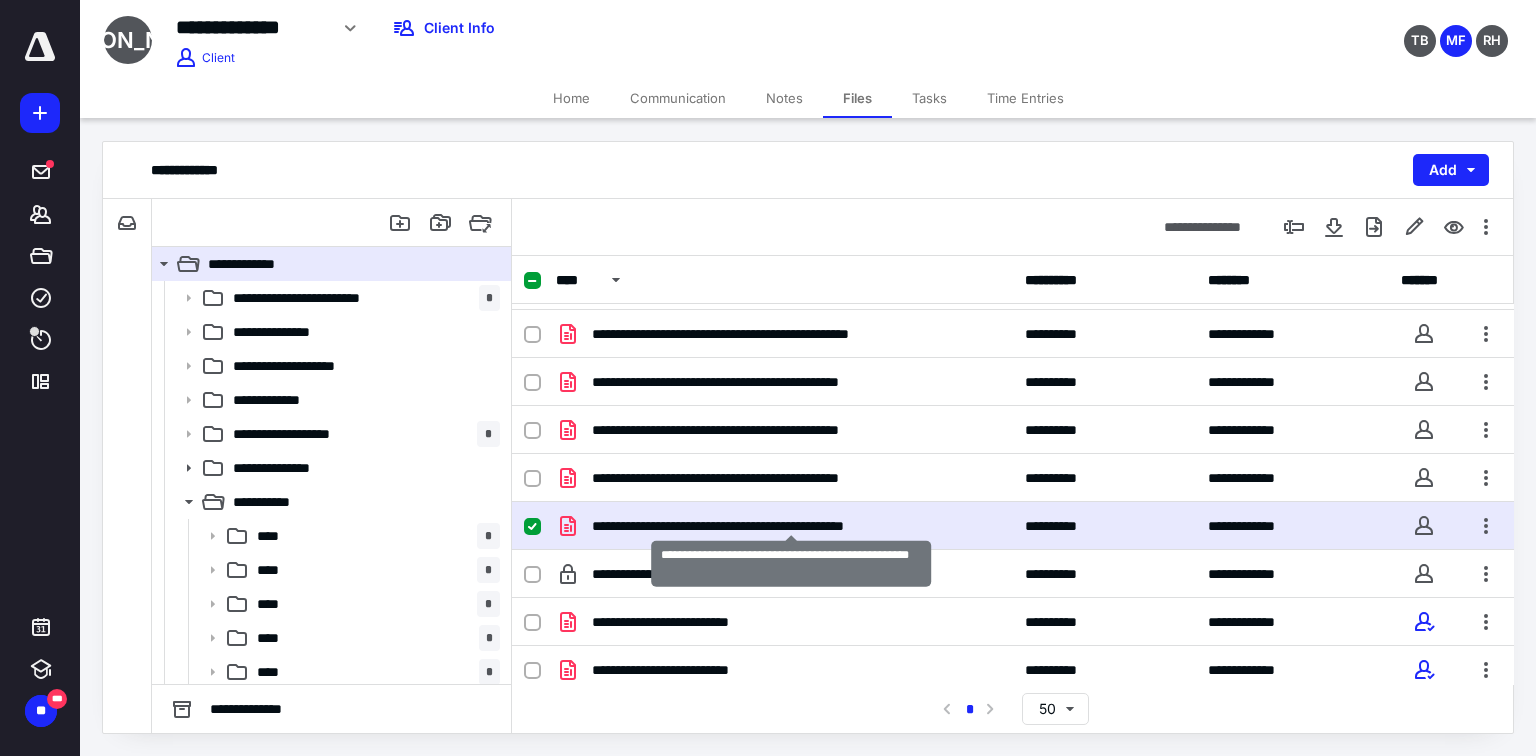 click on "**********" at bounding box center [792, 526] 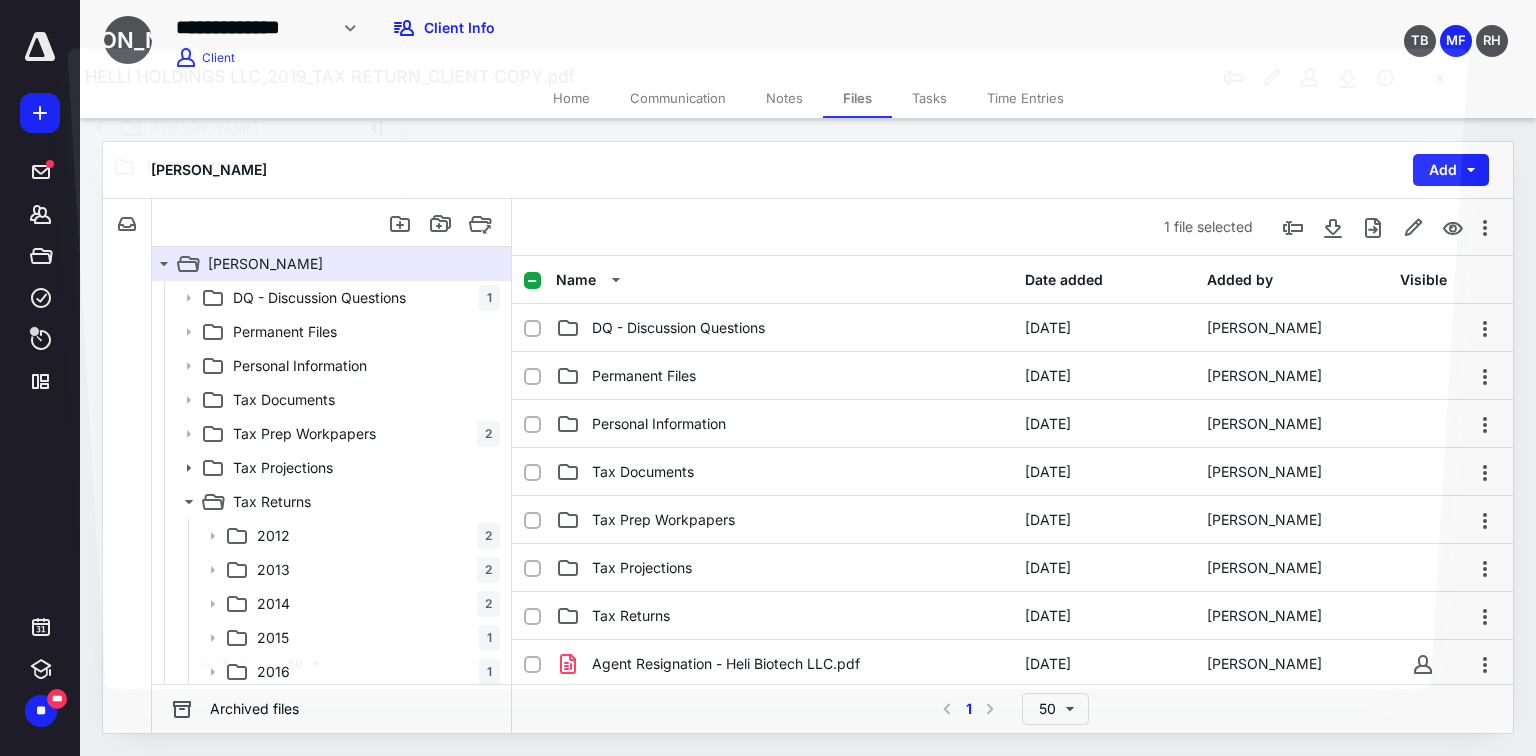 scroll, scrollTop: 810, scrollLeft: 0, axis: vertical 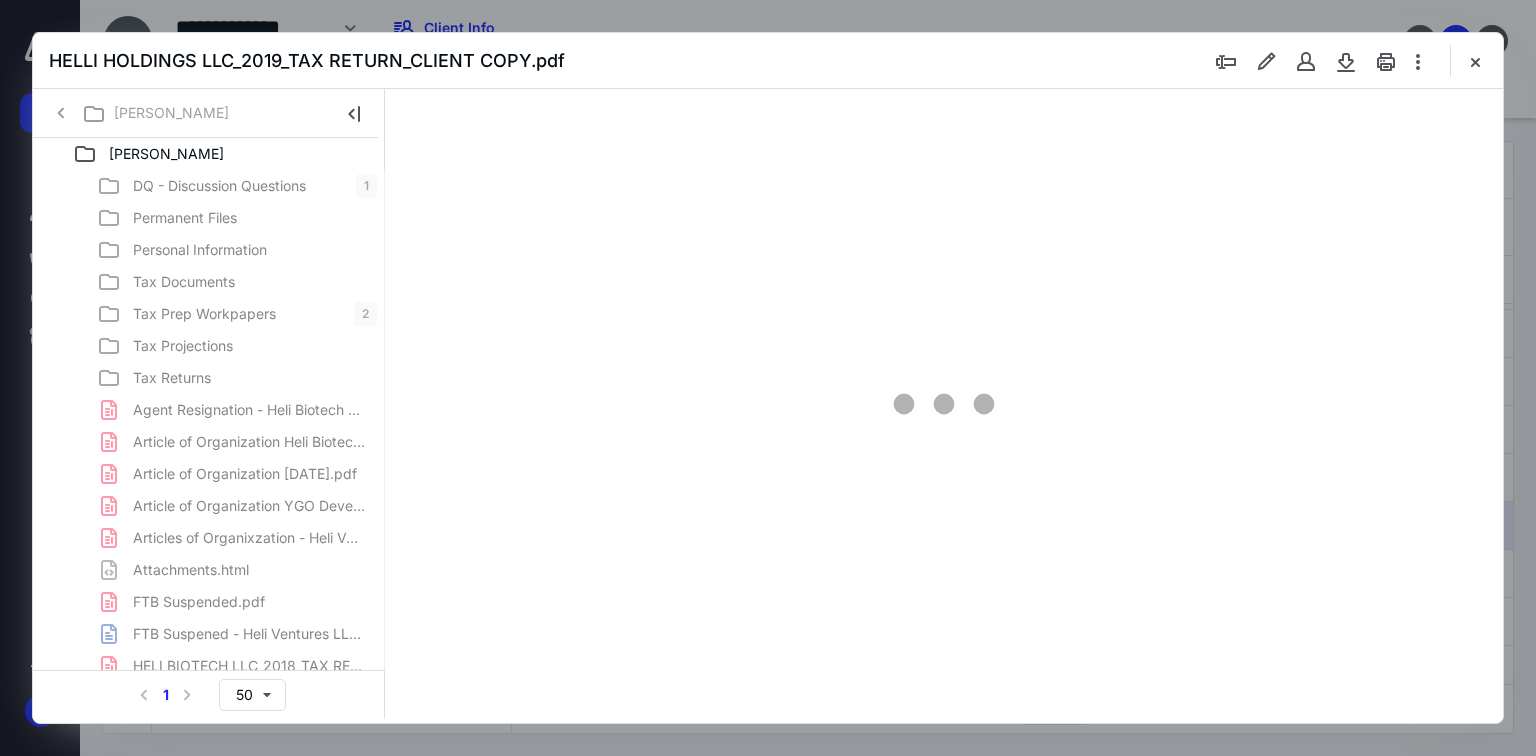 type on "169" 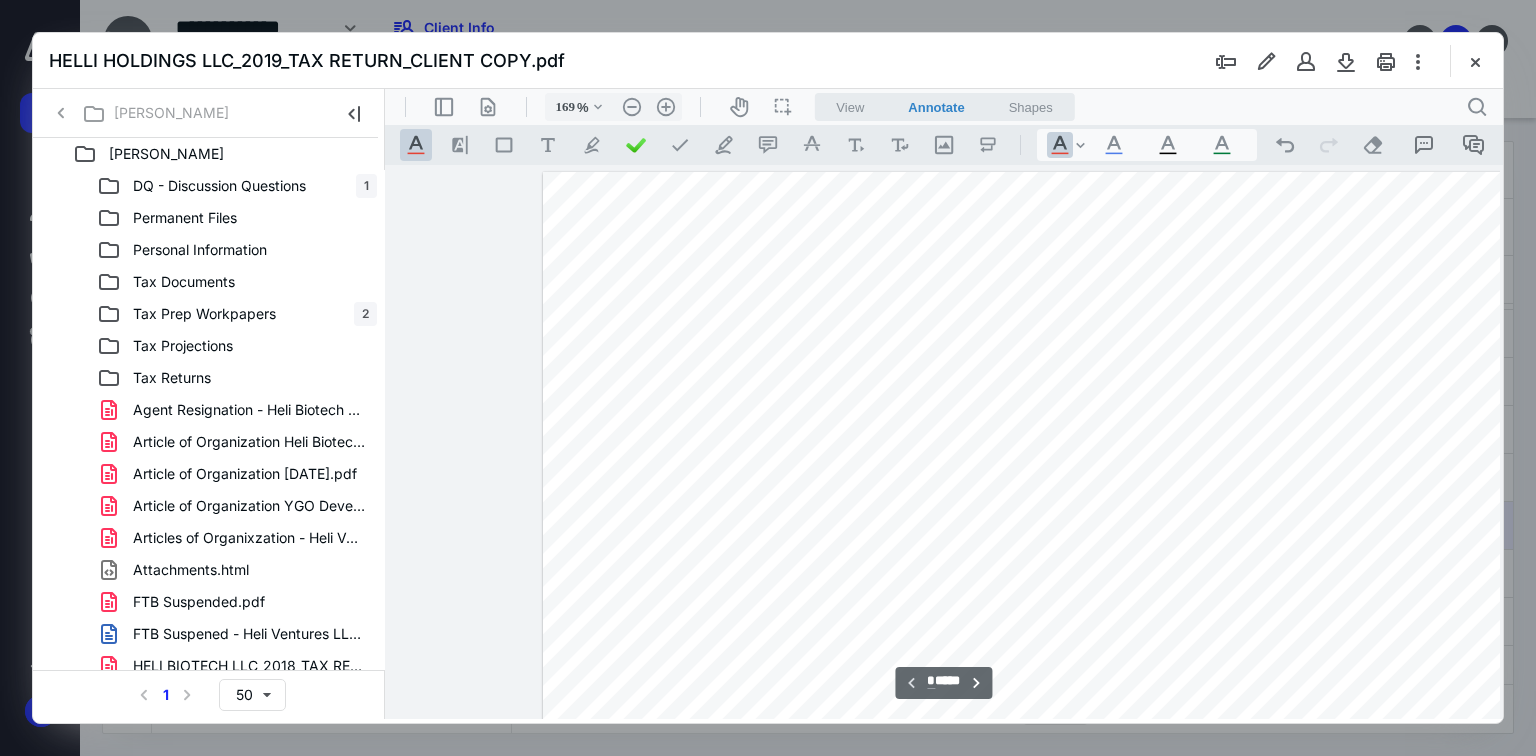scroll, scrollTop: 83, scrollLeft: 148, axis: both 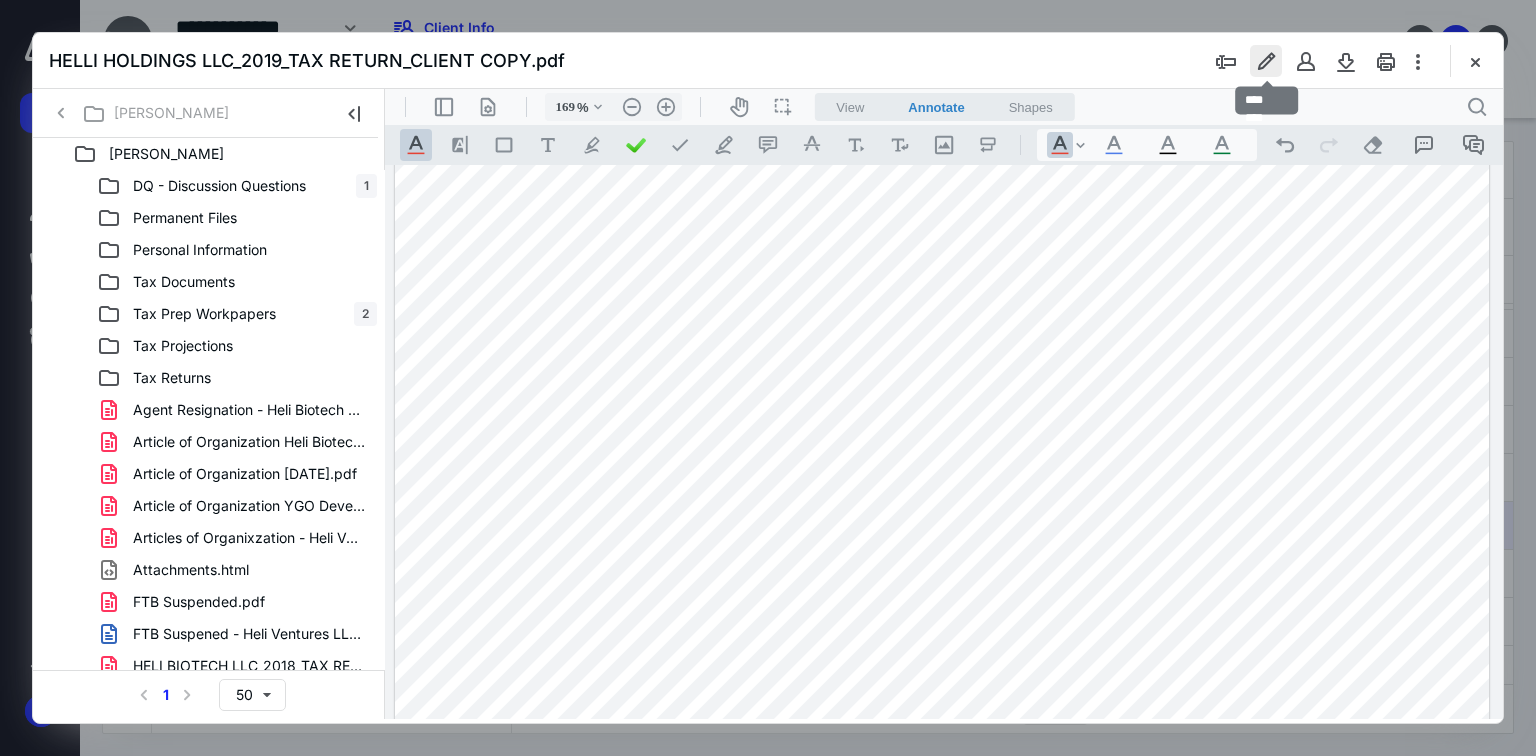 click at bounding box center [1266, 61] 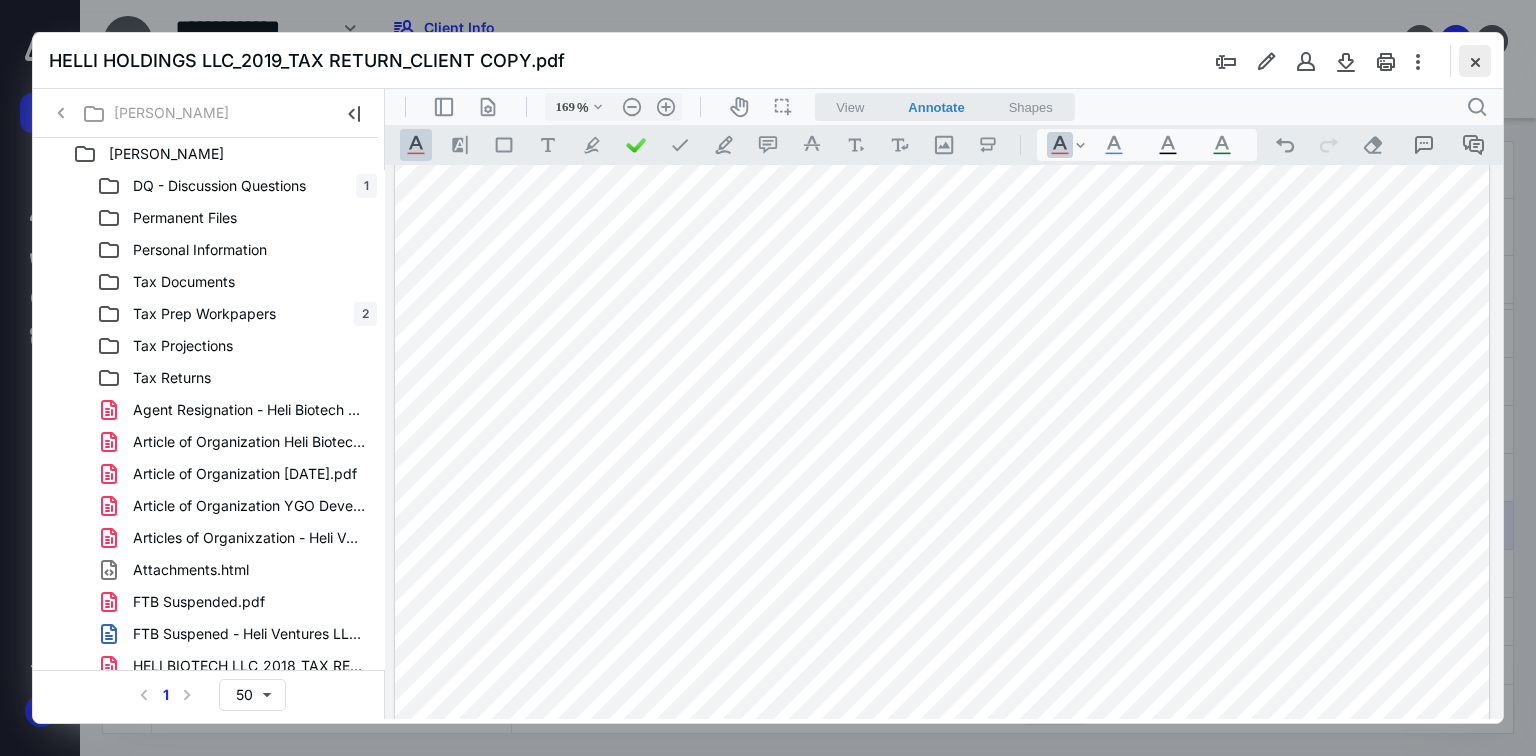 click at bounding box center (1475, 61) 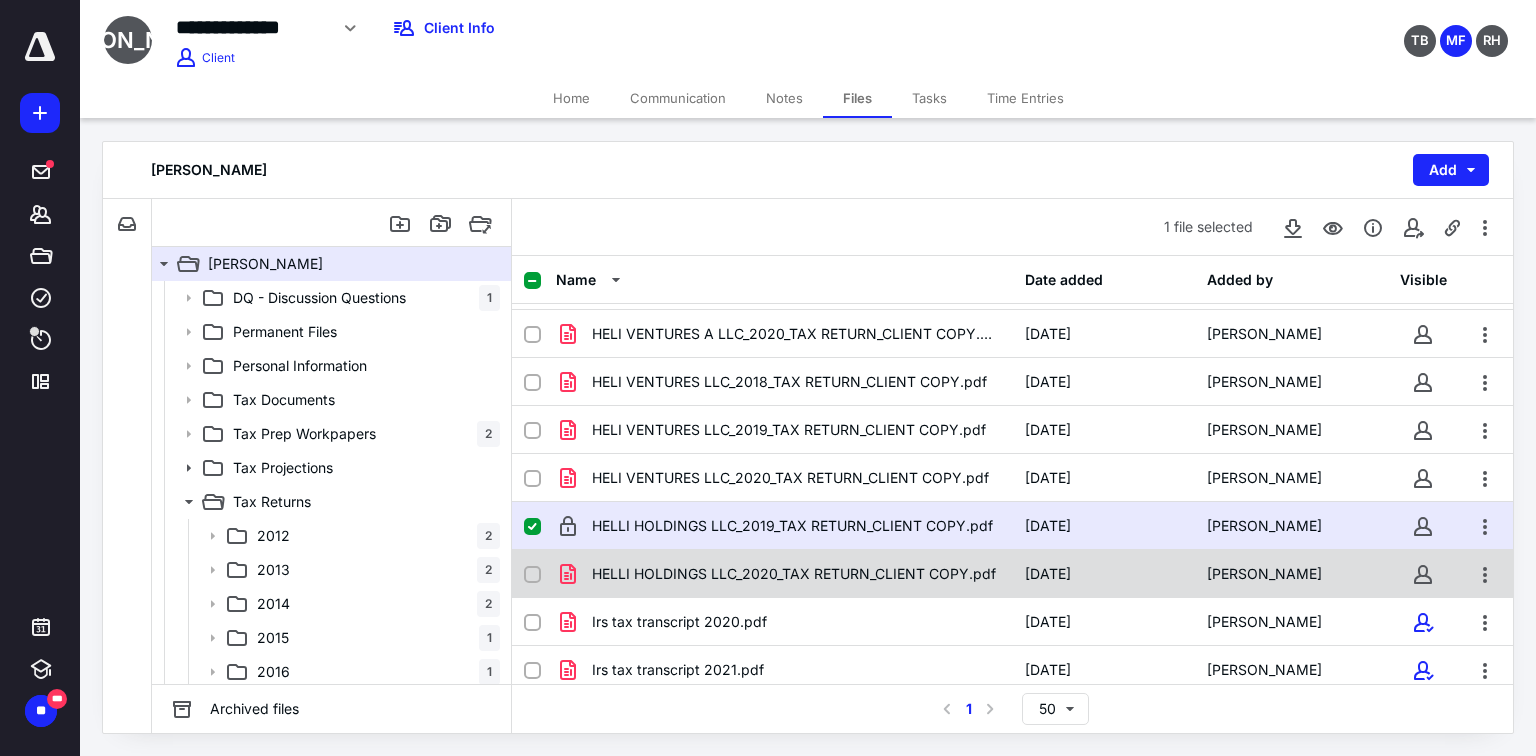 checkbox on "false" 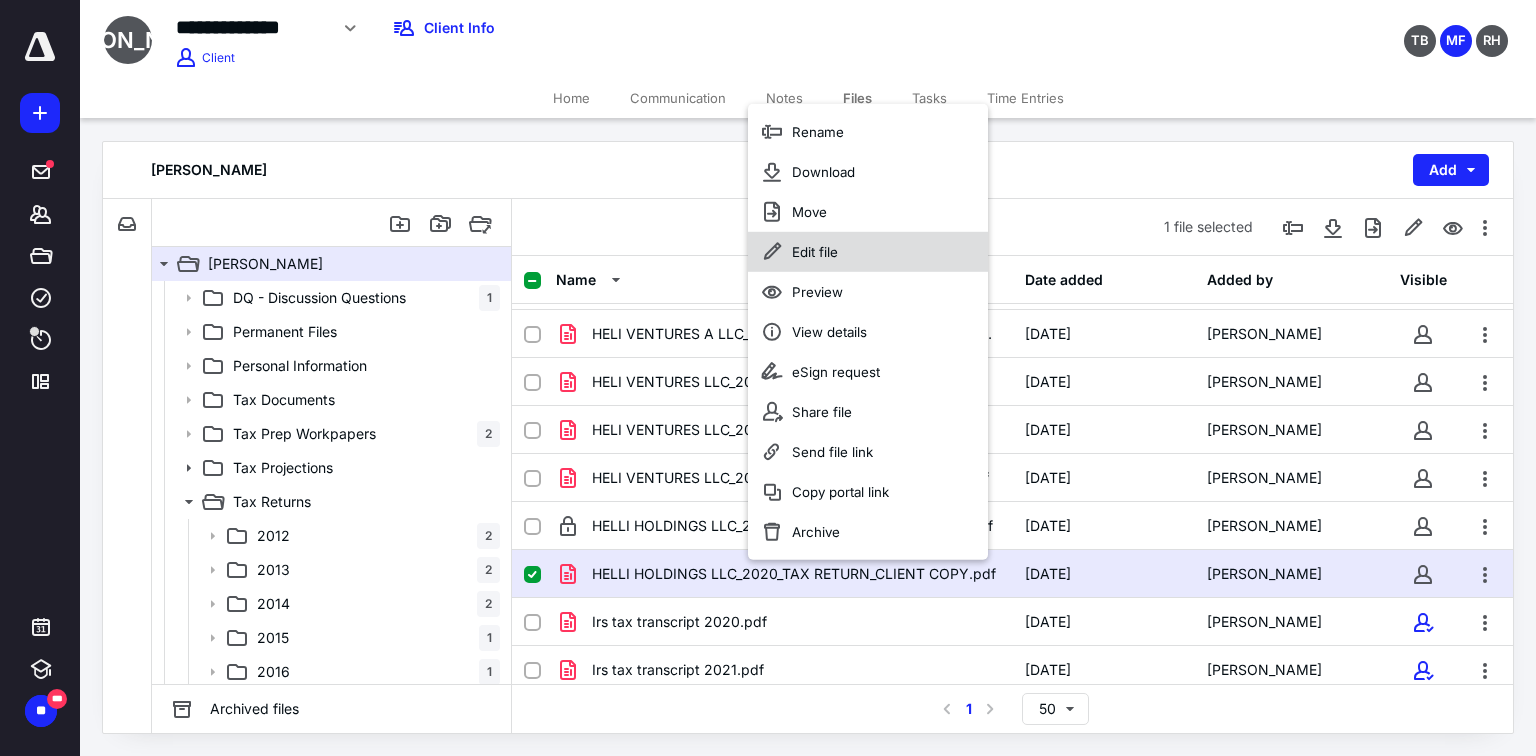 click on "Edit file" at bounding box center (815, 252) 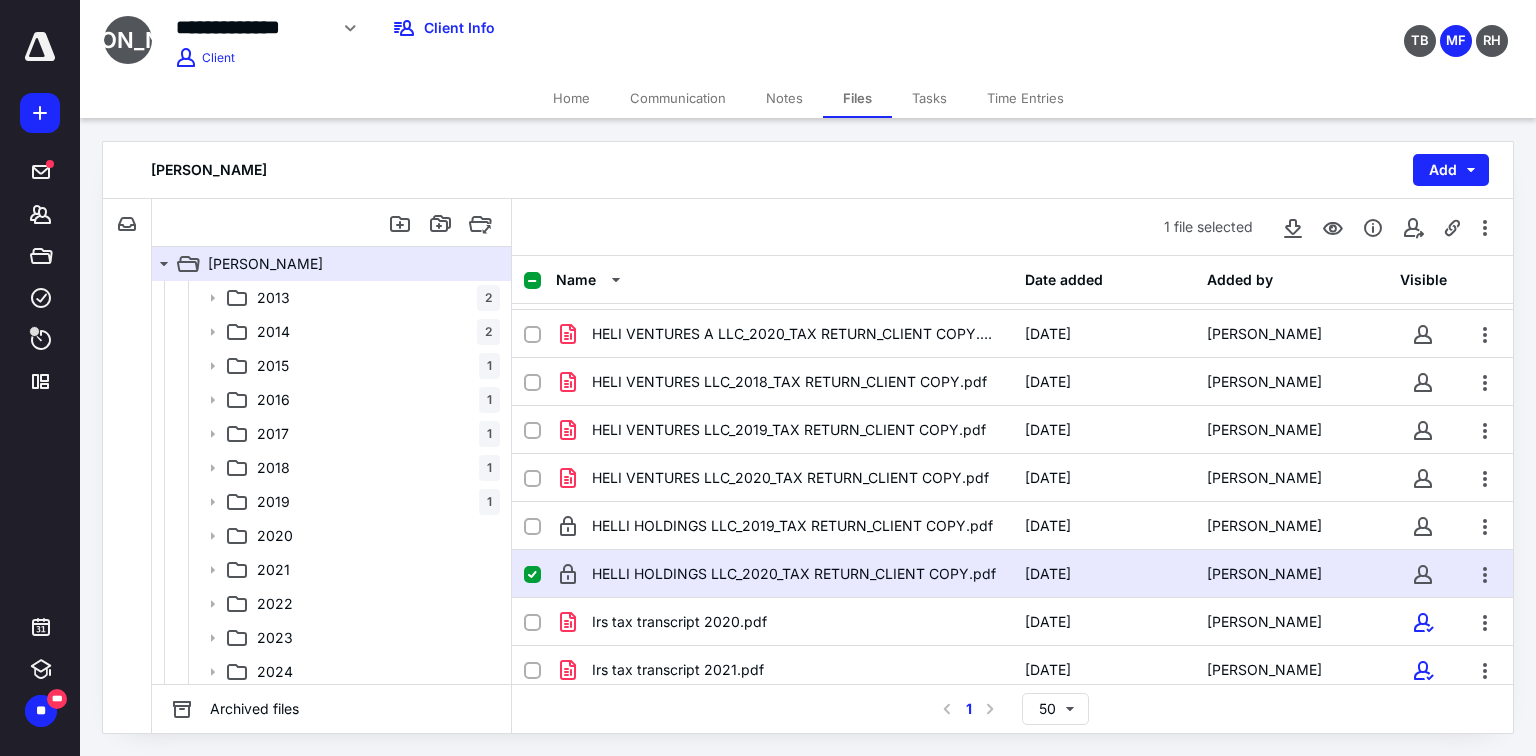 scroll, scrollTop: 276, scrollLeft: 0, axis: vertical 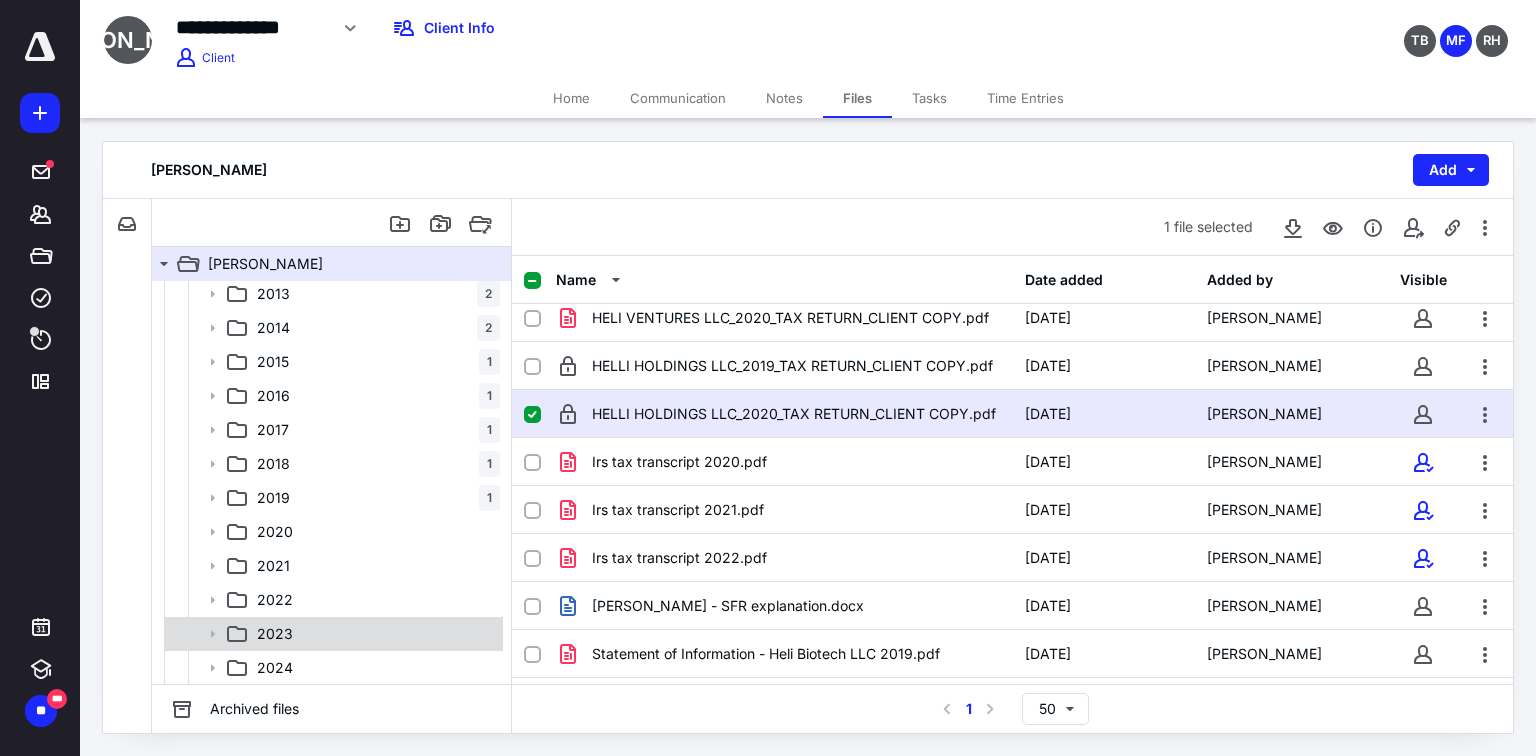 click on "2023" at bounding box center (332, 634) 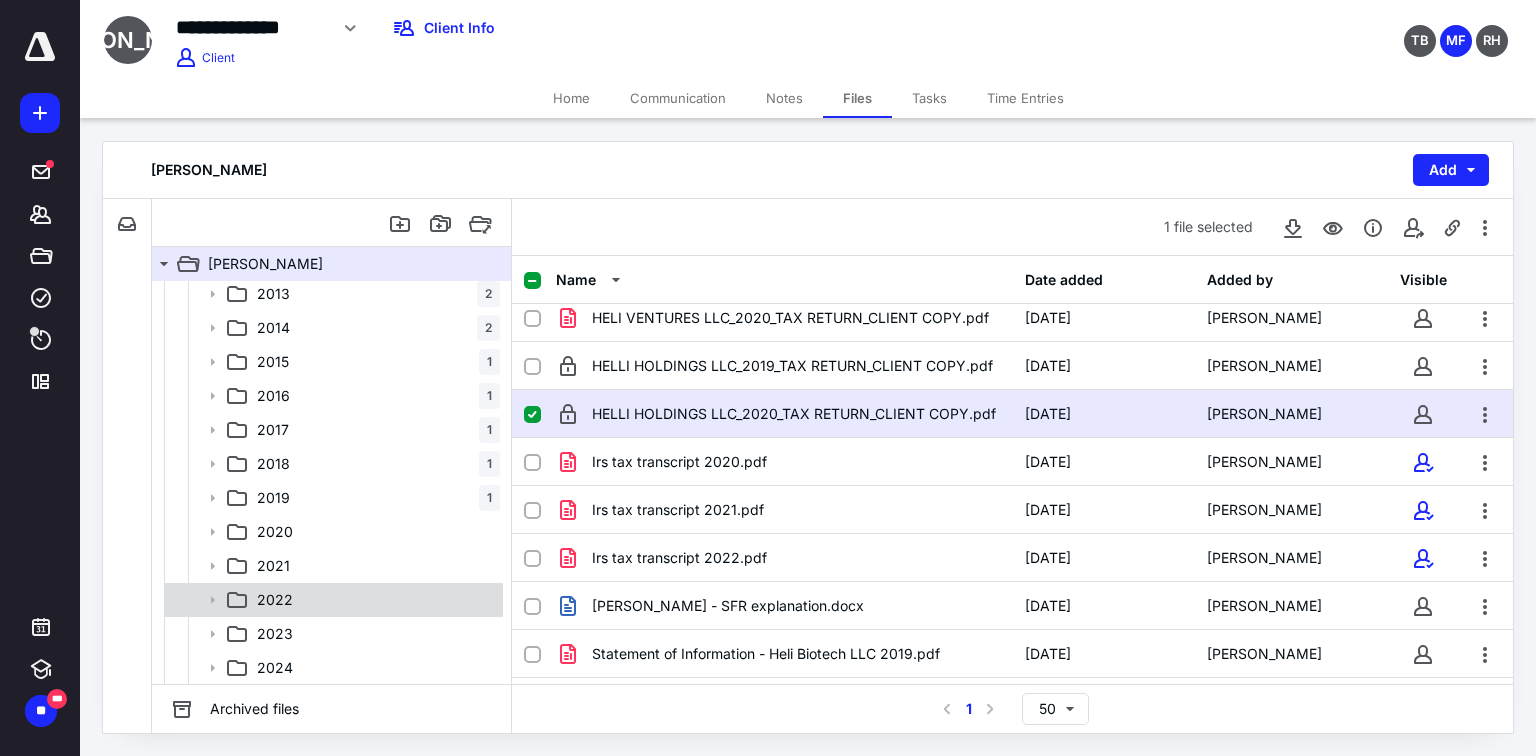 scroll, scrollTop: 0, scrollLeft: 0, axis: both 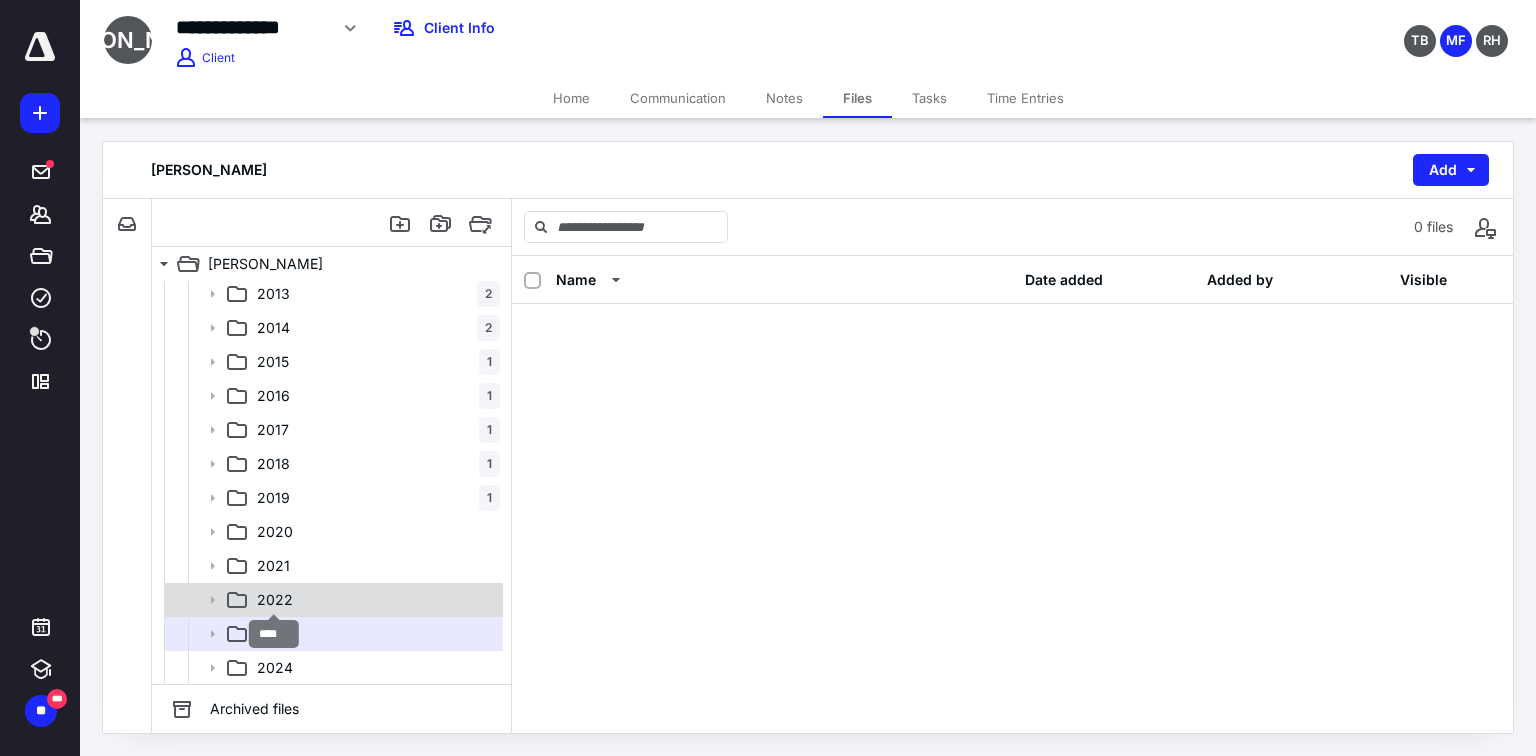 click on "2022" at bounding box center (275, 600) 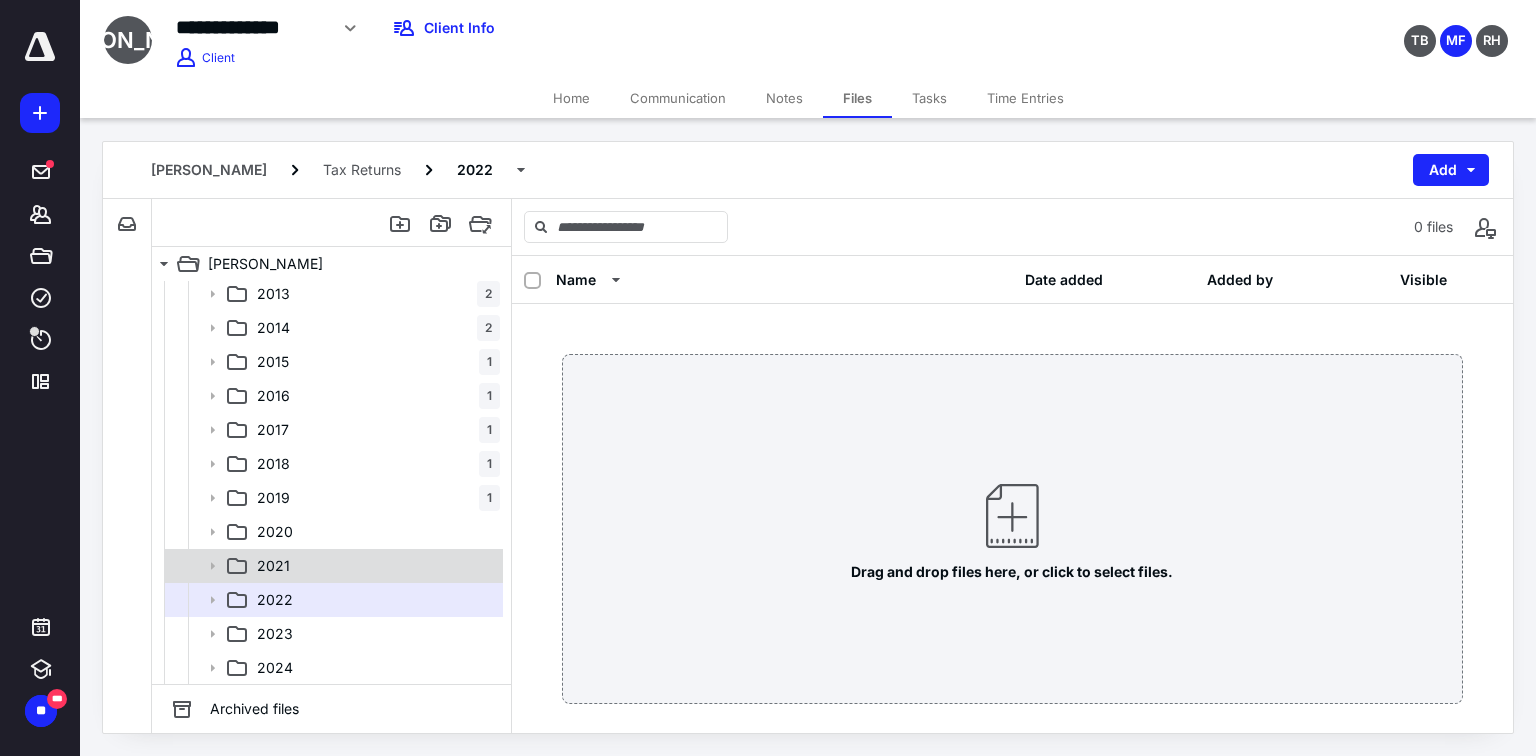 click on "2021" at bounding box center (273, 566) 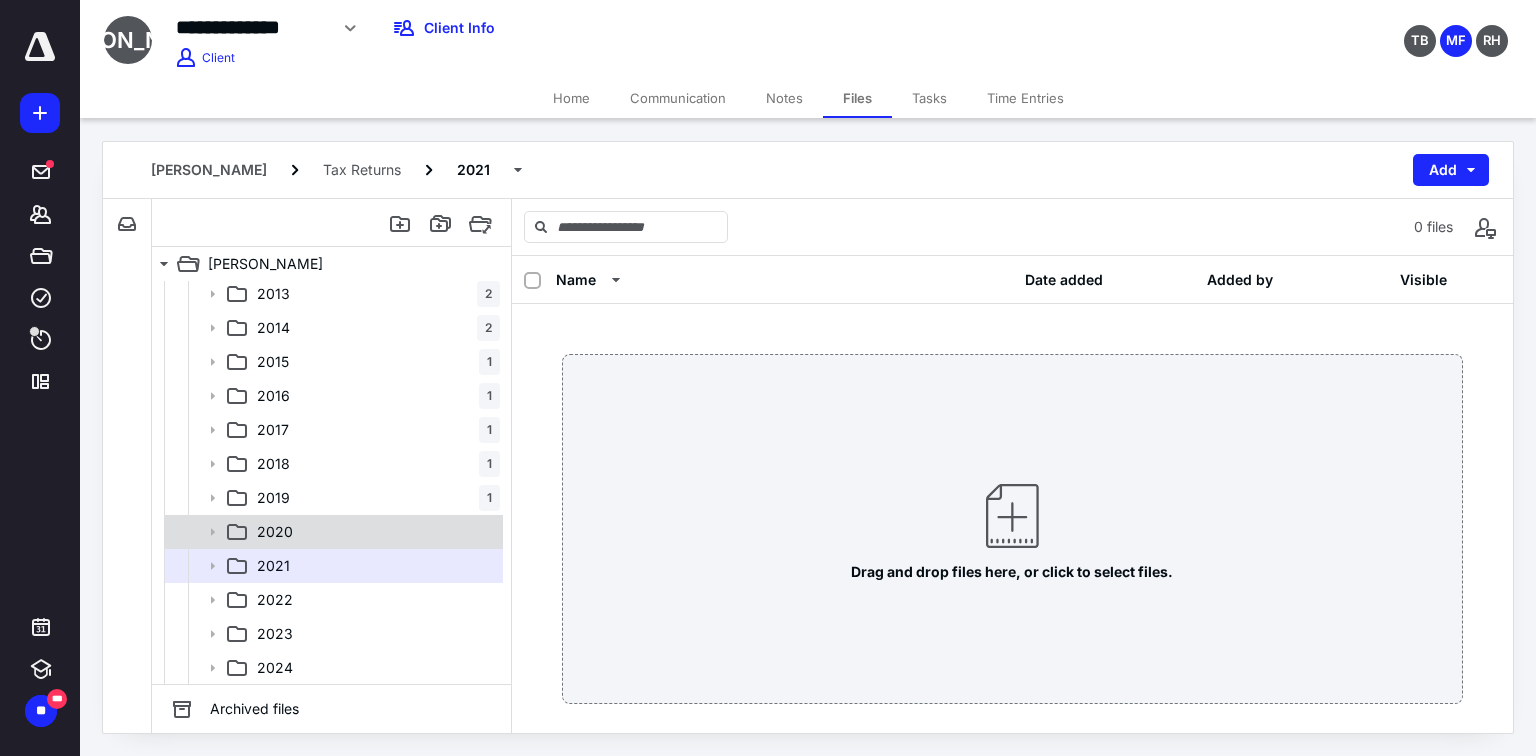 click on "2020" at bounding box center (374, 532) 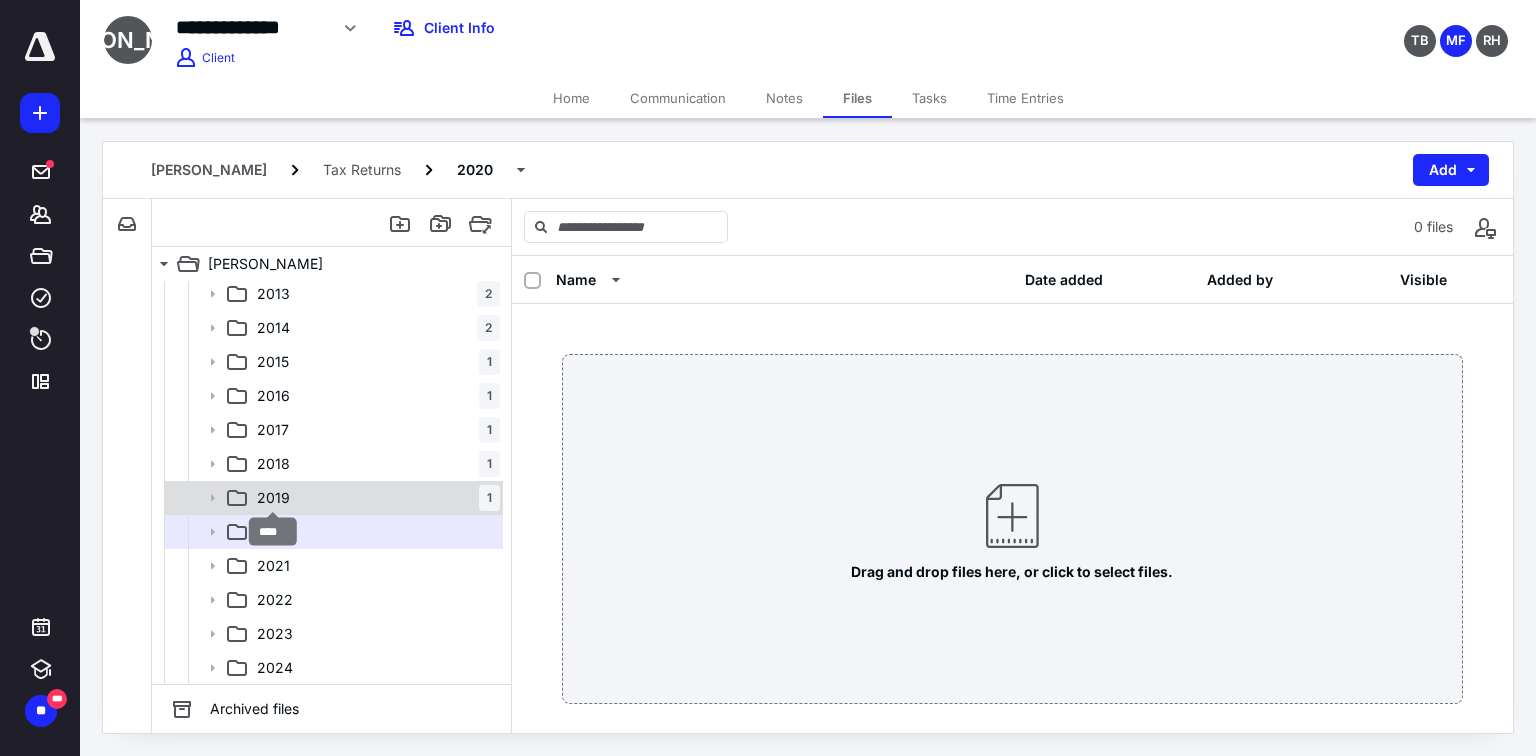 click on "2019" at bounding box center (273, 498) 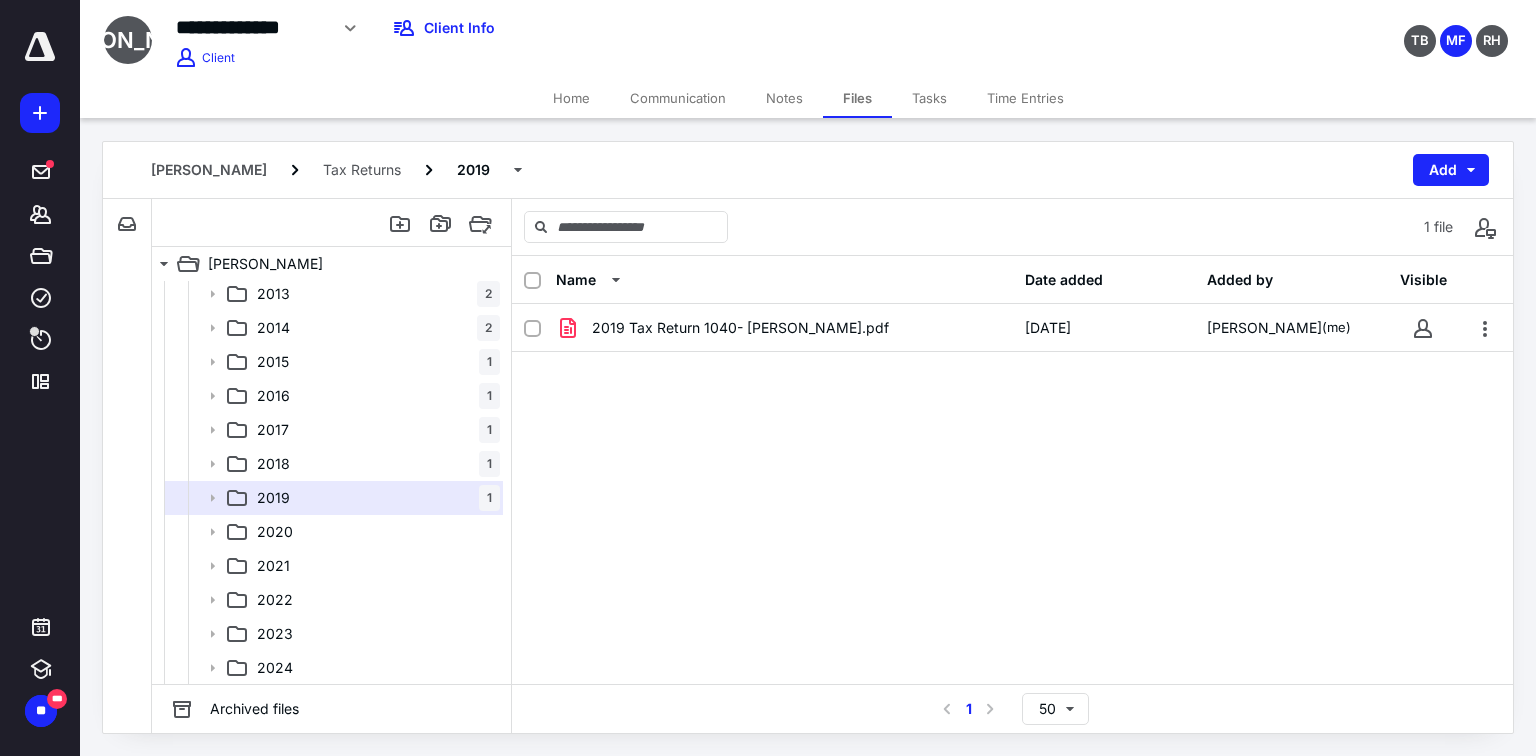 click on "Name Date added Added by Visible 2019 Tax Return 1040- [PERSON_NAME].pdf [DATE] [PERSON_NAME]  (me)" at bounding box center (1012, 470) 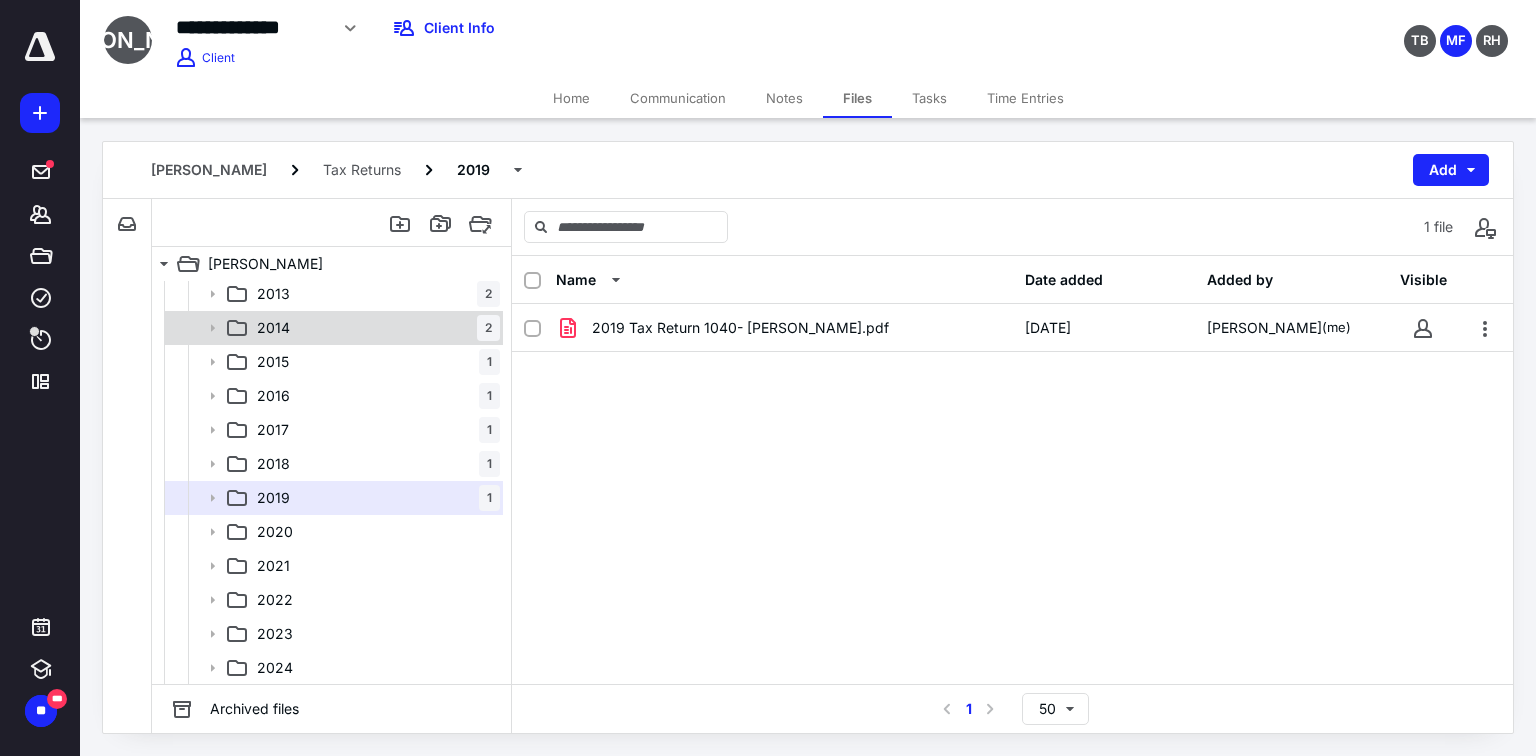 click on "2014 2" at bounding box center (374, 328) 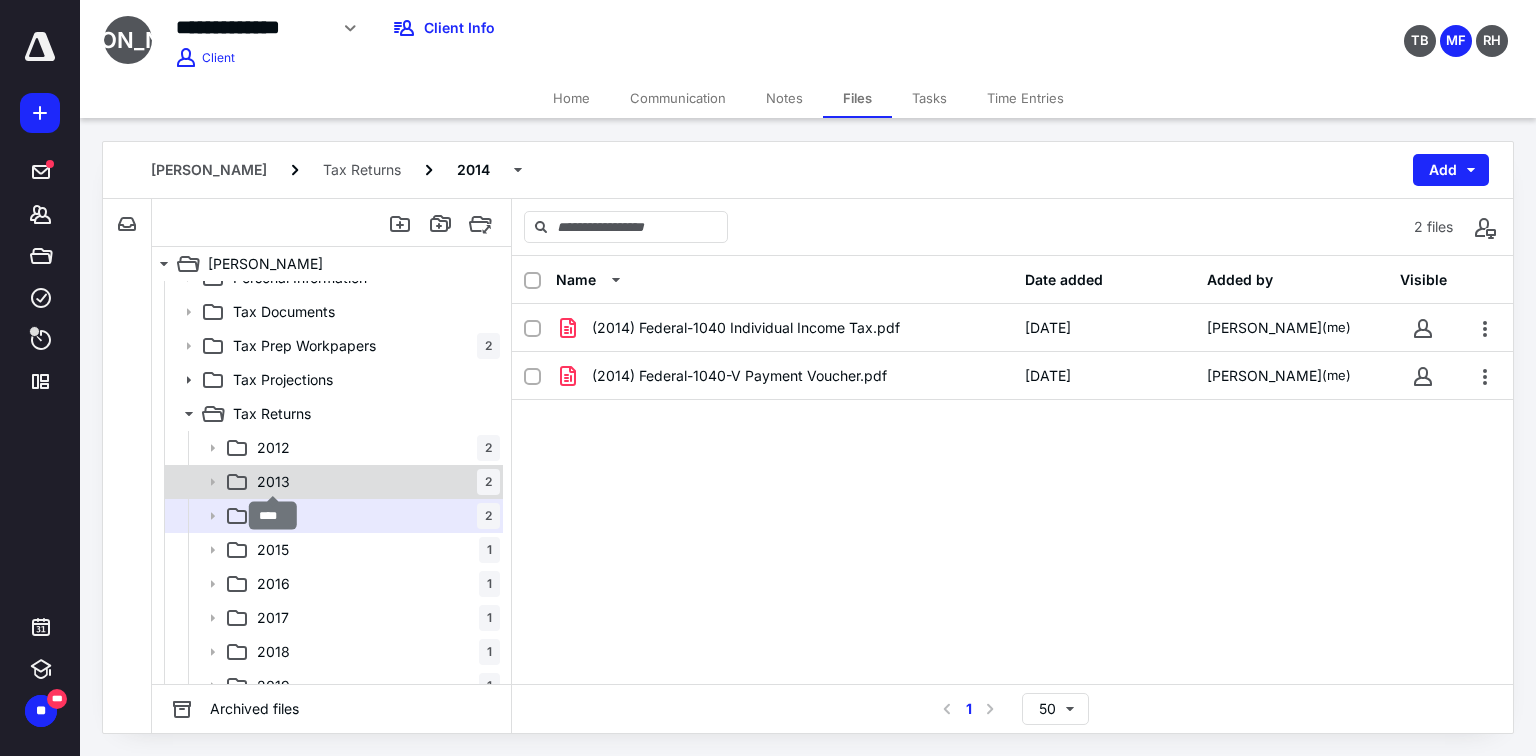 scroll, scrollTop: 160, scrollLeft: 0, axis: vertical 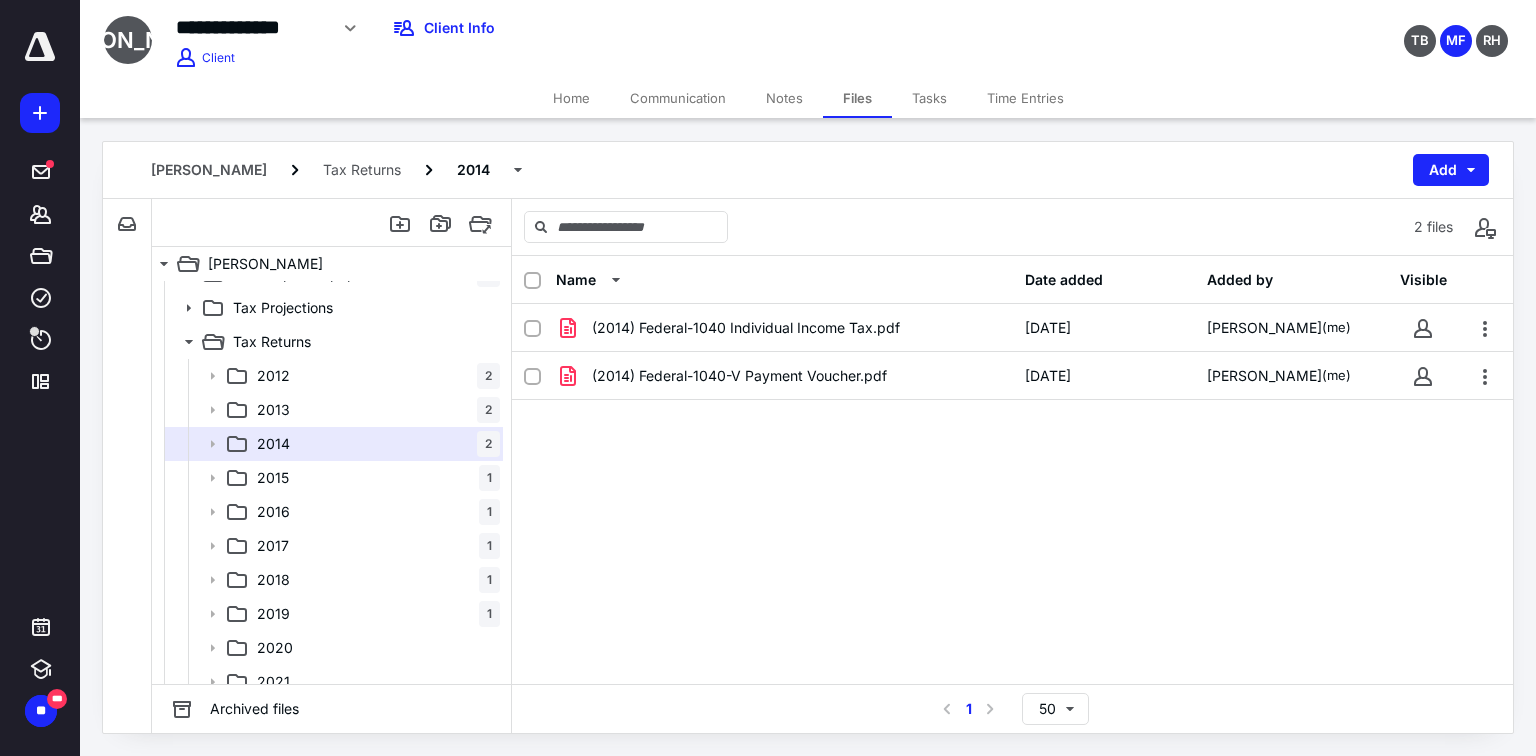 click on "Name Date added Added by Visible (2014) Federal-1040 Individual Income Tax.pdf [DATE] [PERSON_NAME]  (me) (2014) Federal-1040-V Payment Voucher.pdf [DATE] [PERSON_NAME]  (me)" at bounding box center (1012, 470) 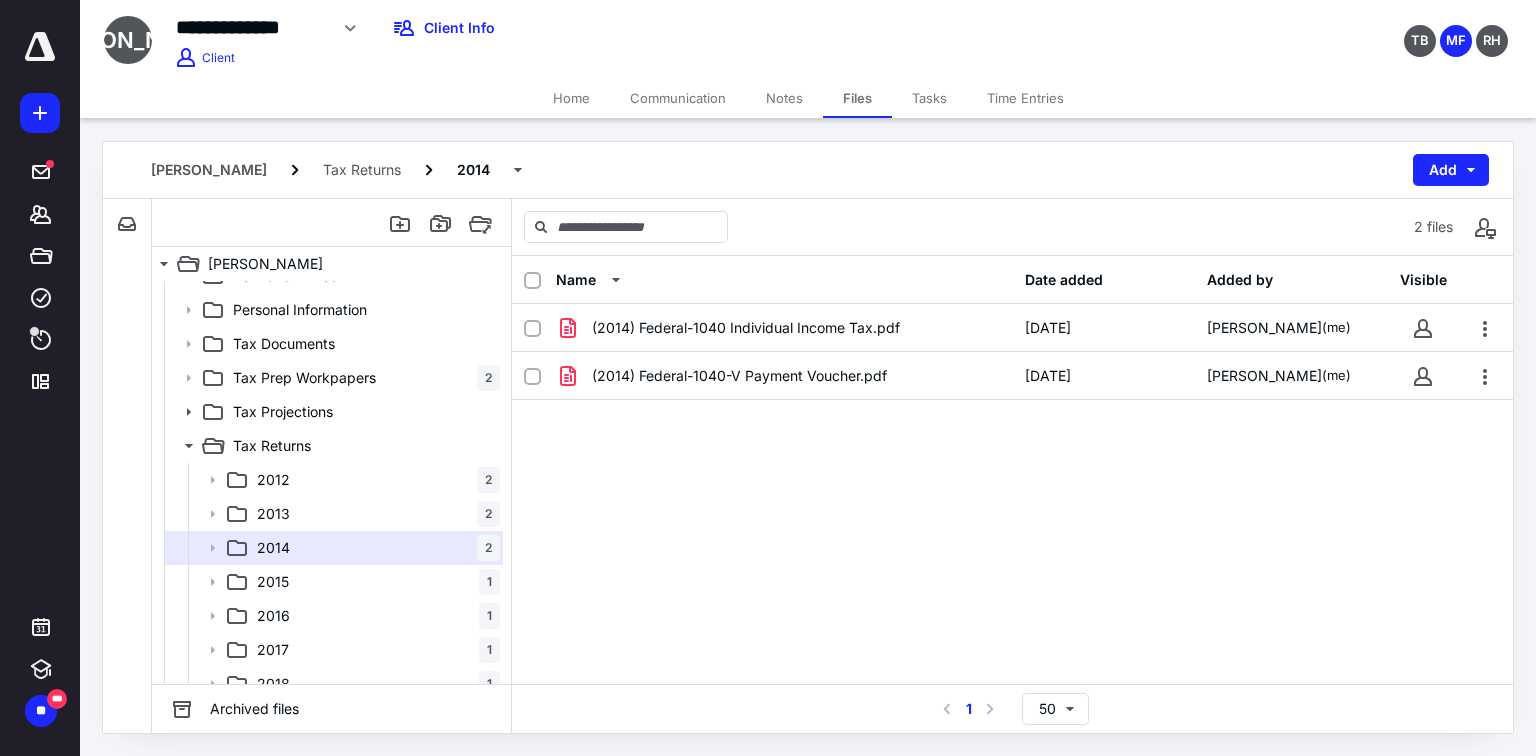 scroll, scrollTop: 0, scrollLeft: 0, axis: both 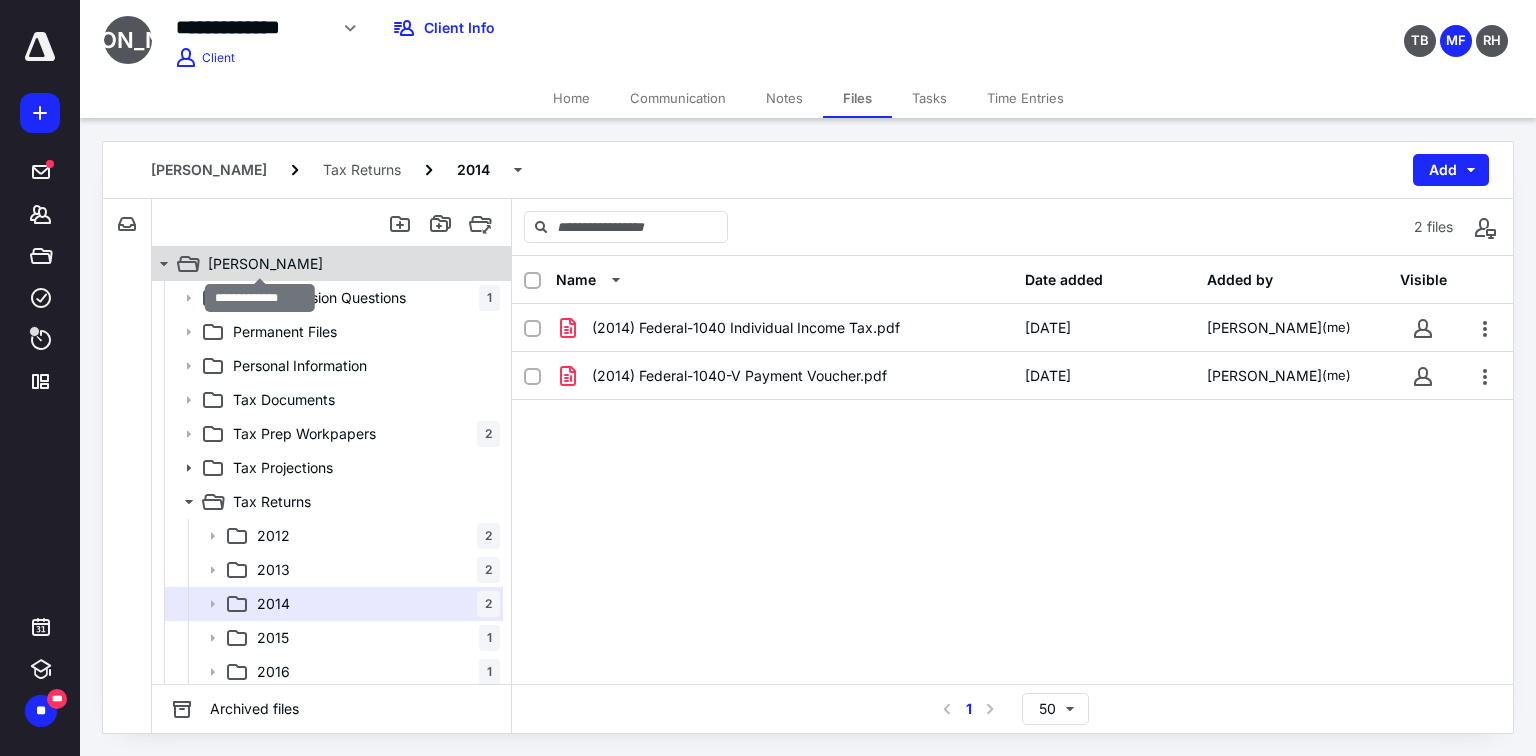 click on "[PERSON_NAME]" at bounding box center [265, 264] 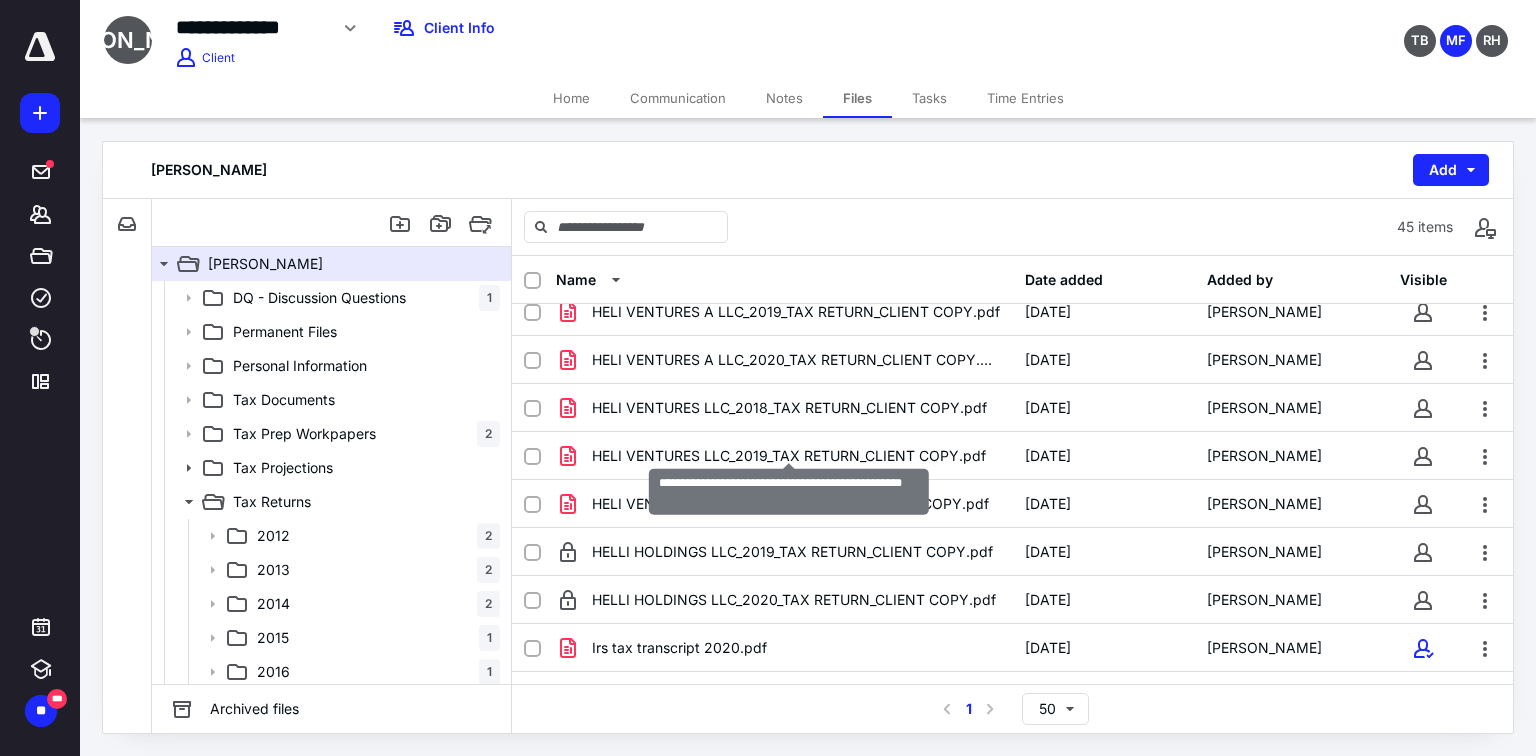 scroll, scrollTop: 800, scrollLeft: 0, axis: vertical 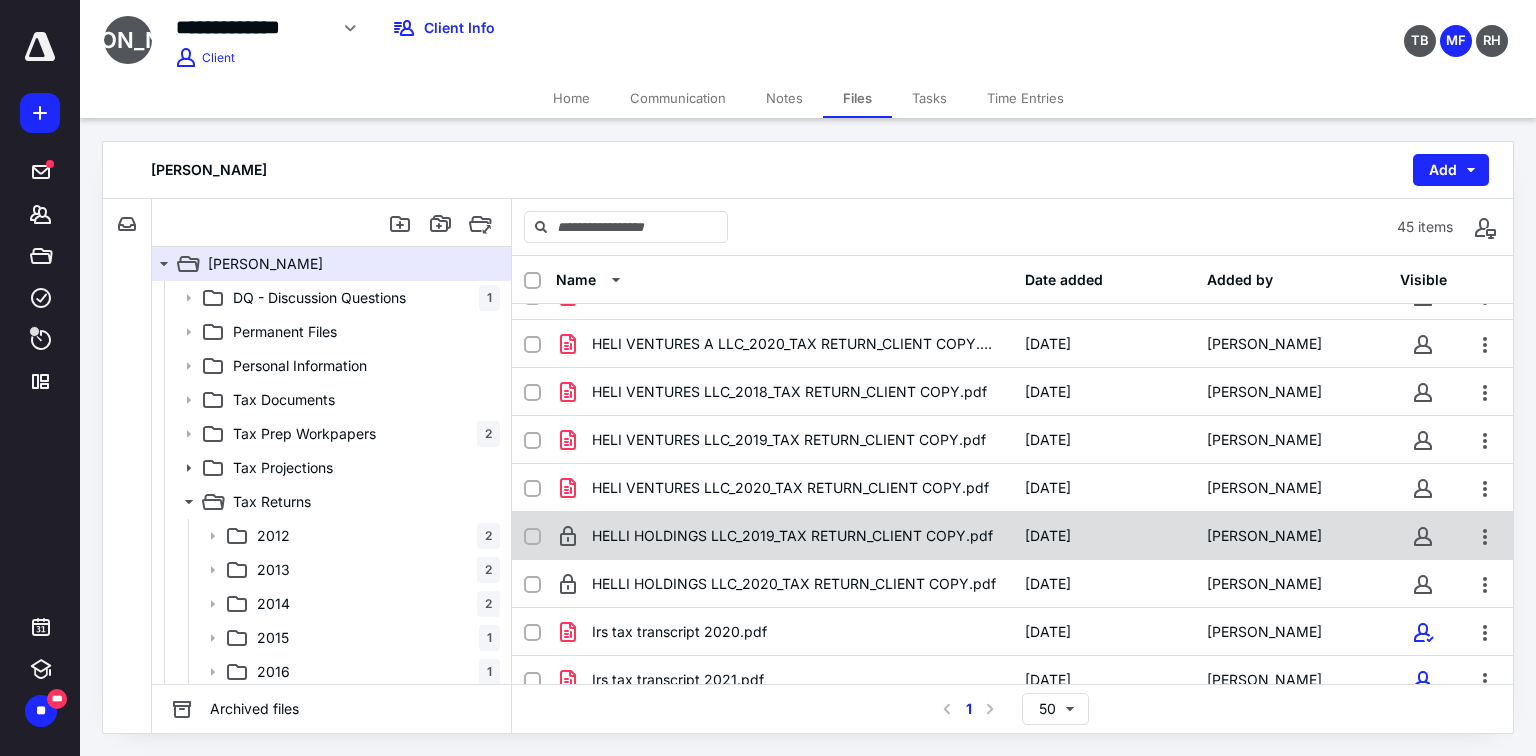 checkbox on "true" 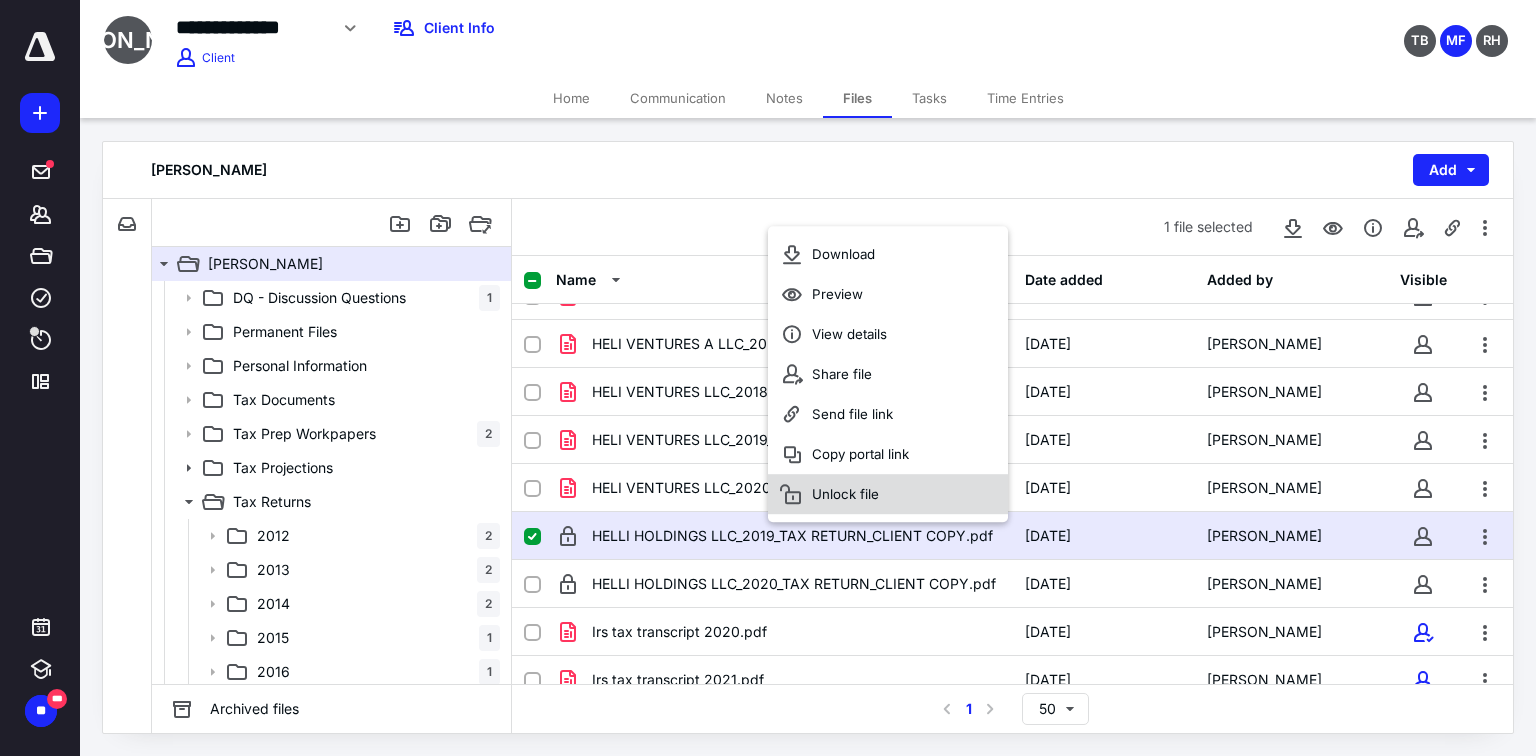 click on "Unlock file" at bounding box center (845, 494) 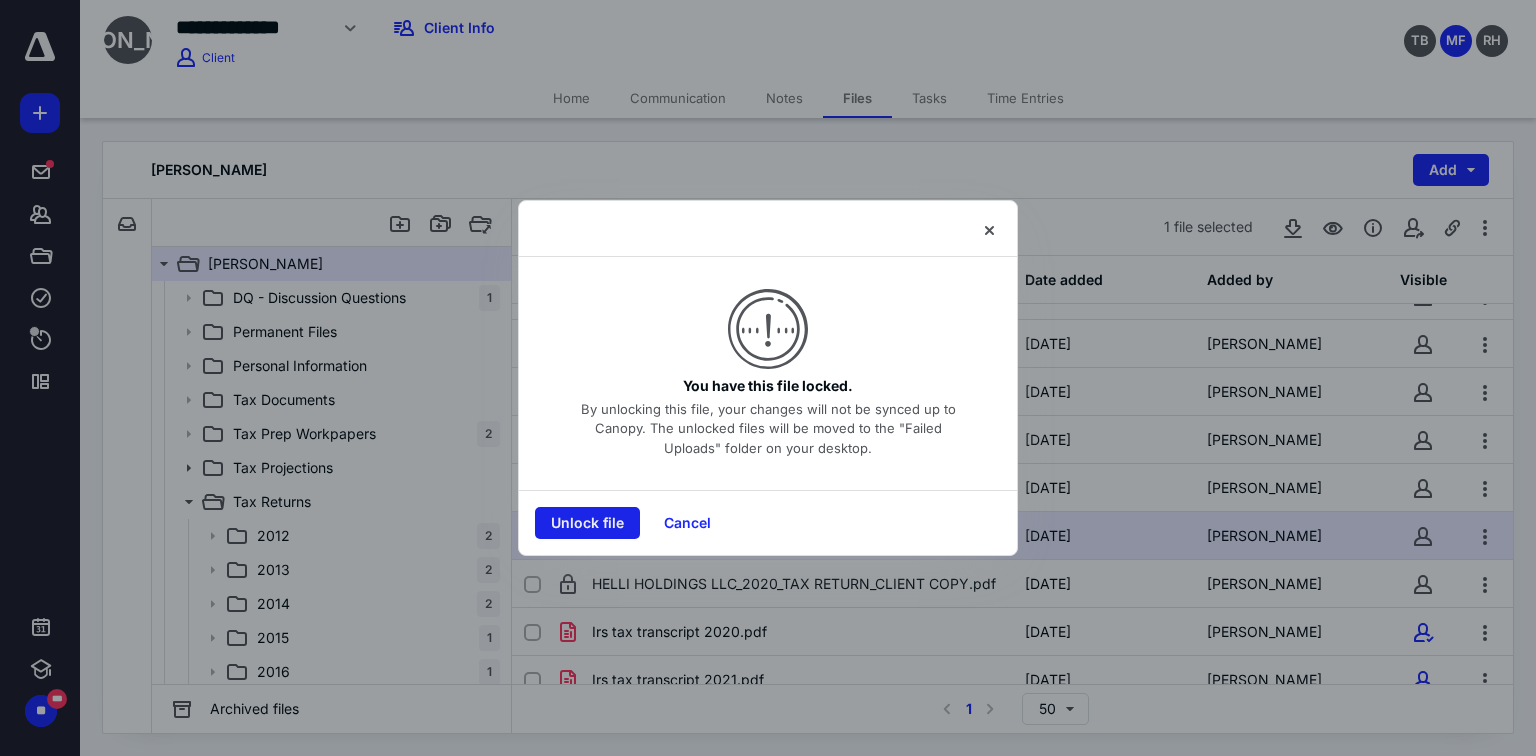 drag, startPoint x: 588, startPoint y: 522, endPoint x: 598, endPoint y: 525, distance: 10.440307 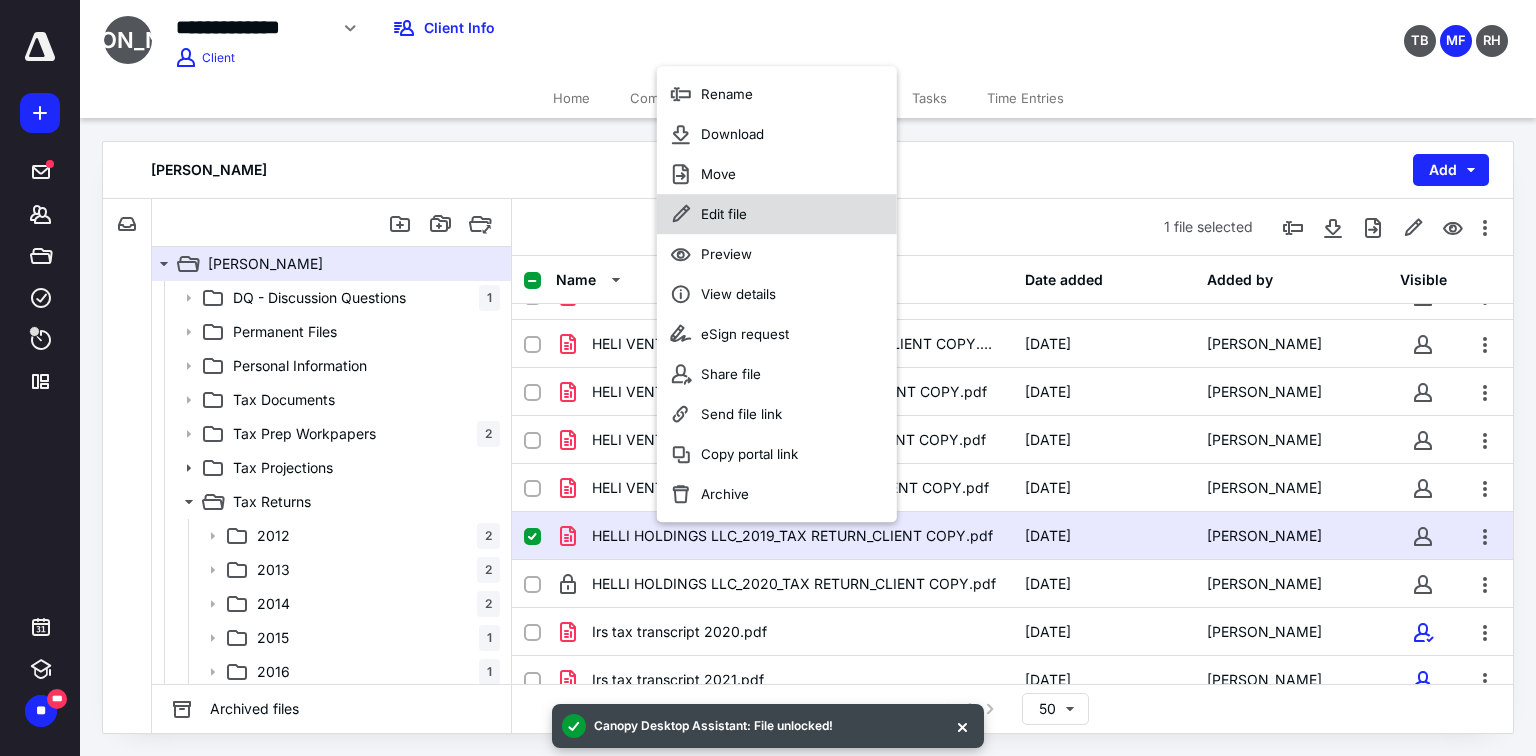 click on "Edit file" at bounding box center [724, 214] 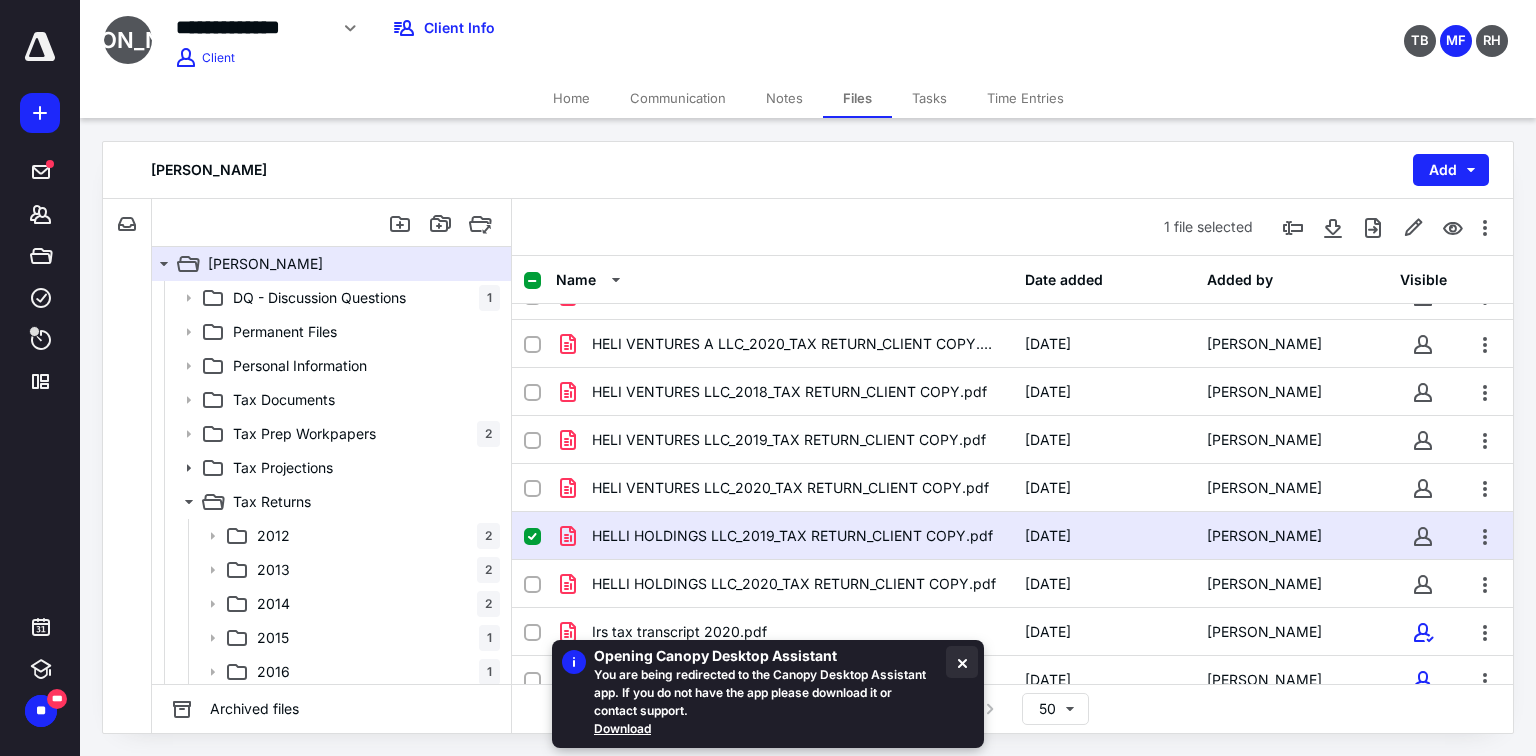 click at bounding box center (962, 662) 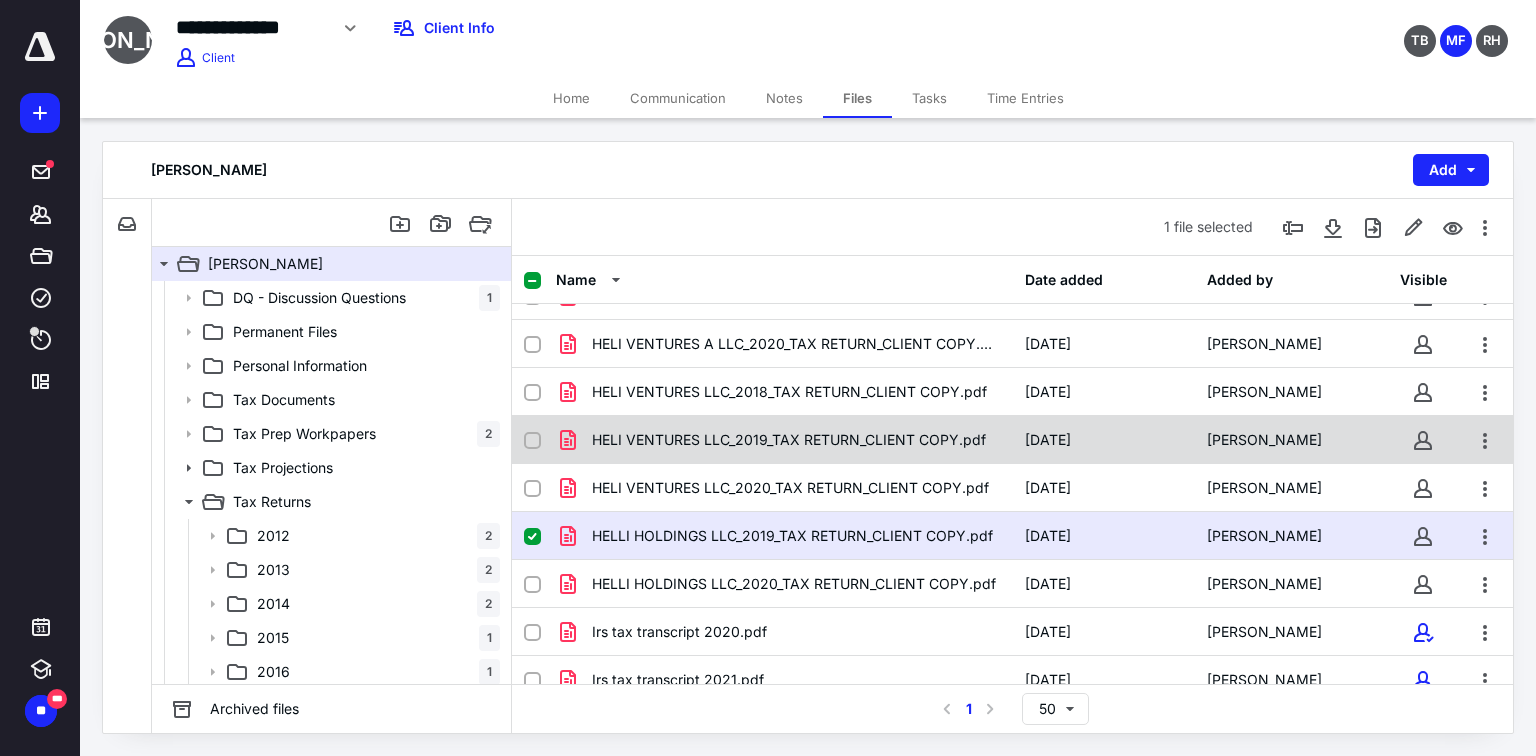 checkbox on "true" 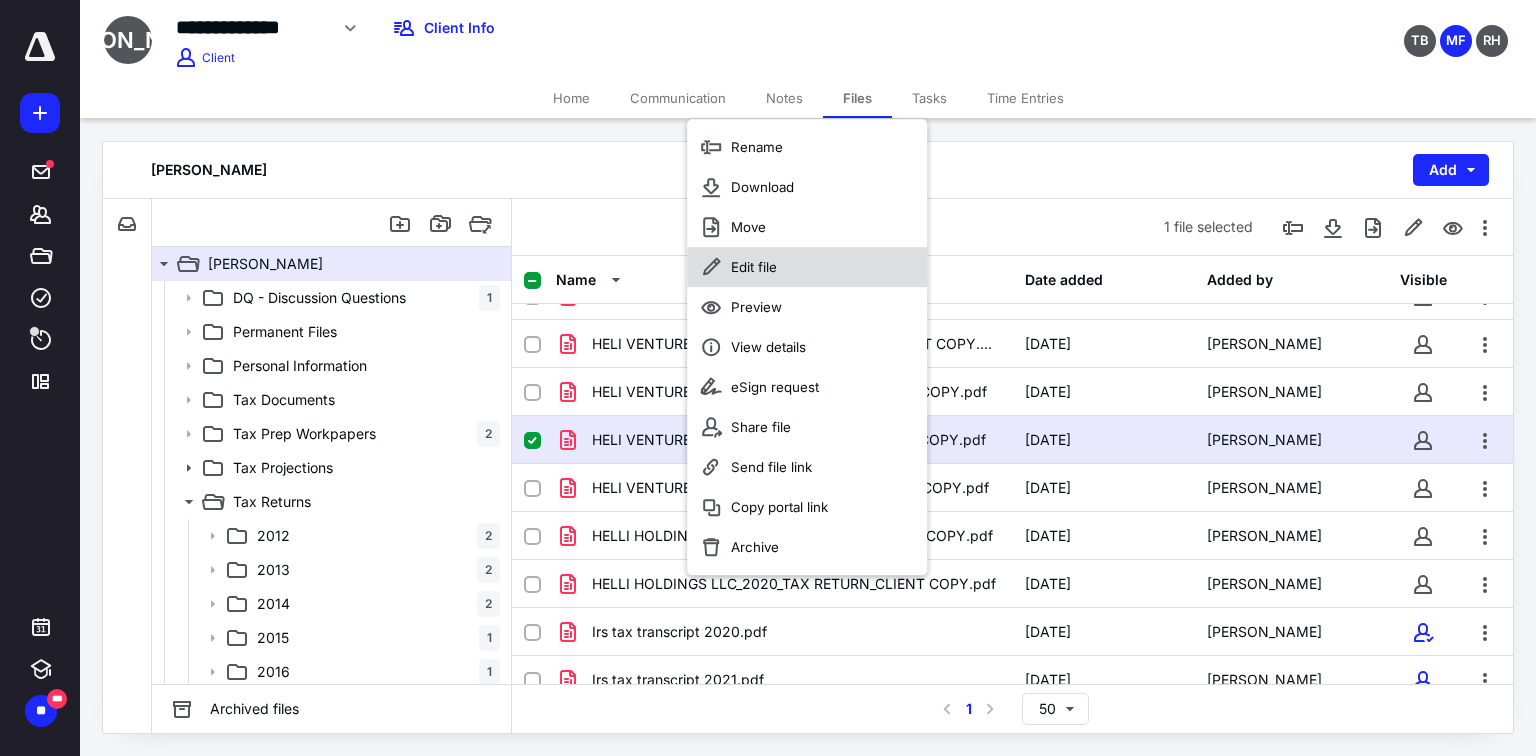 click on "Edit file" at bounding box center (754, 267) 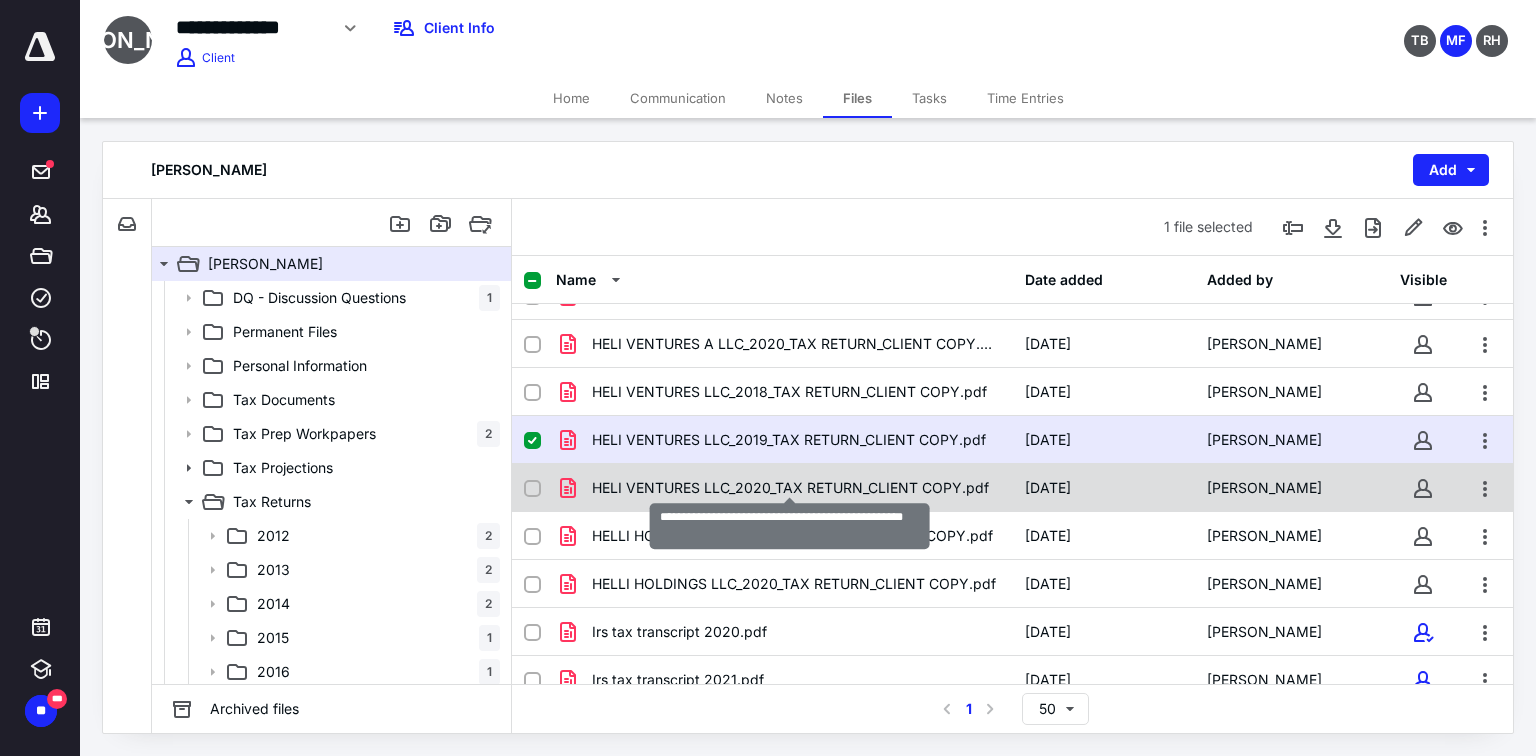 checkbox on "false" 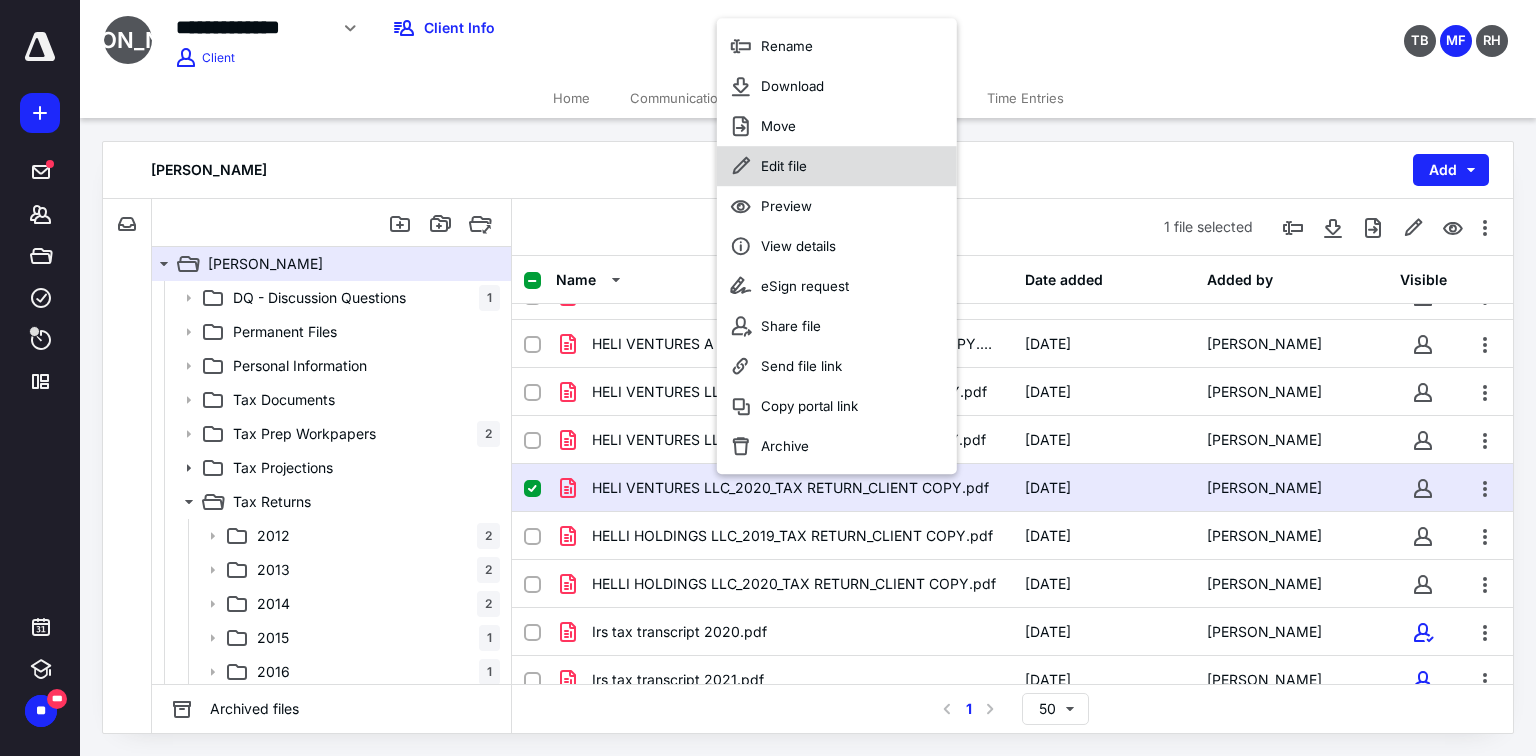 click on "Edit file" at bounding box center [784, 166] 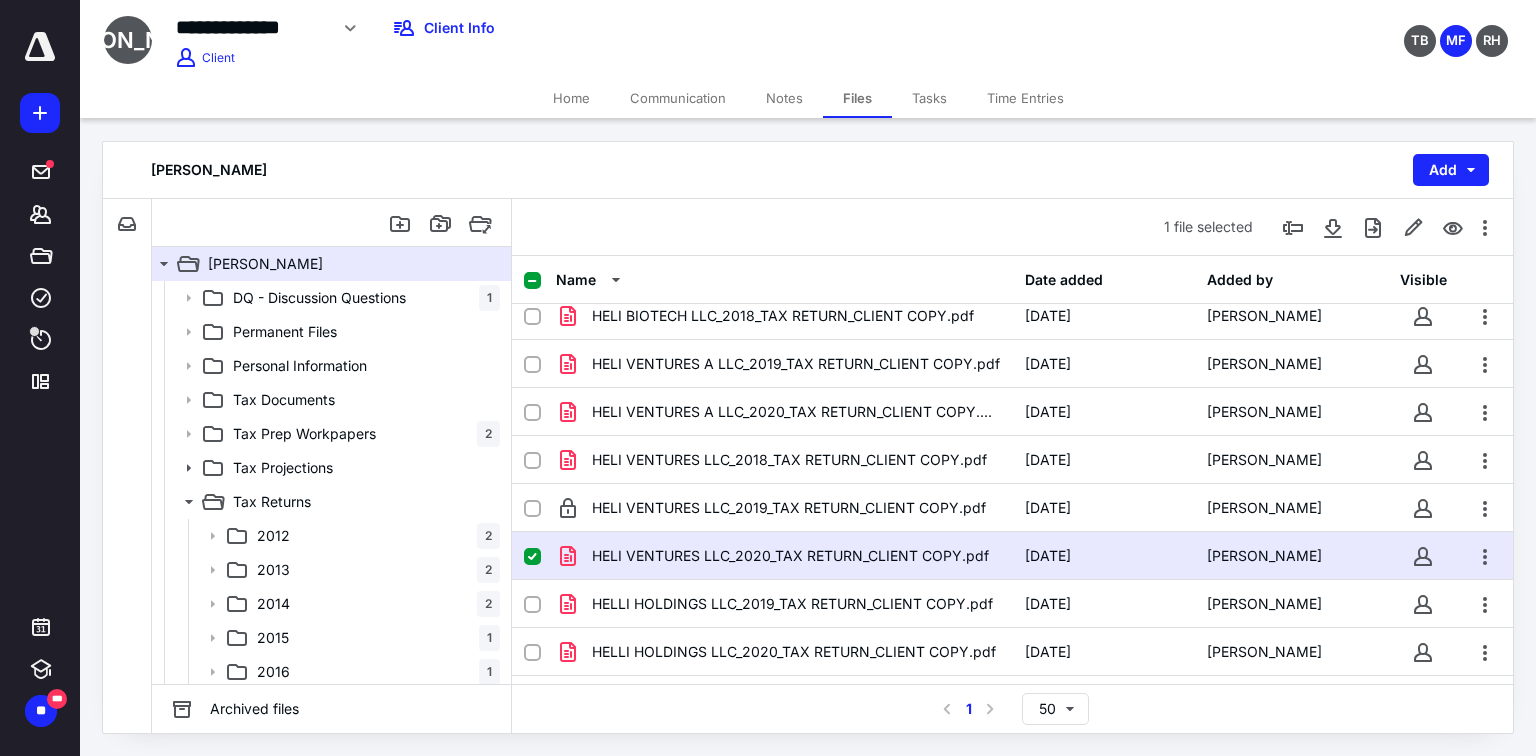 scroll, scrollTop: 720, scrollLeft: 0, axis: vertical 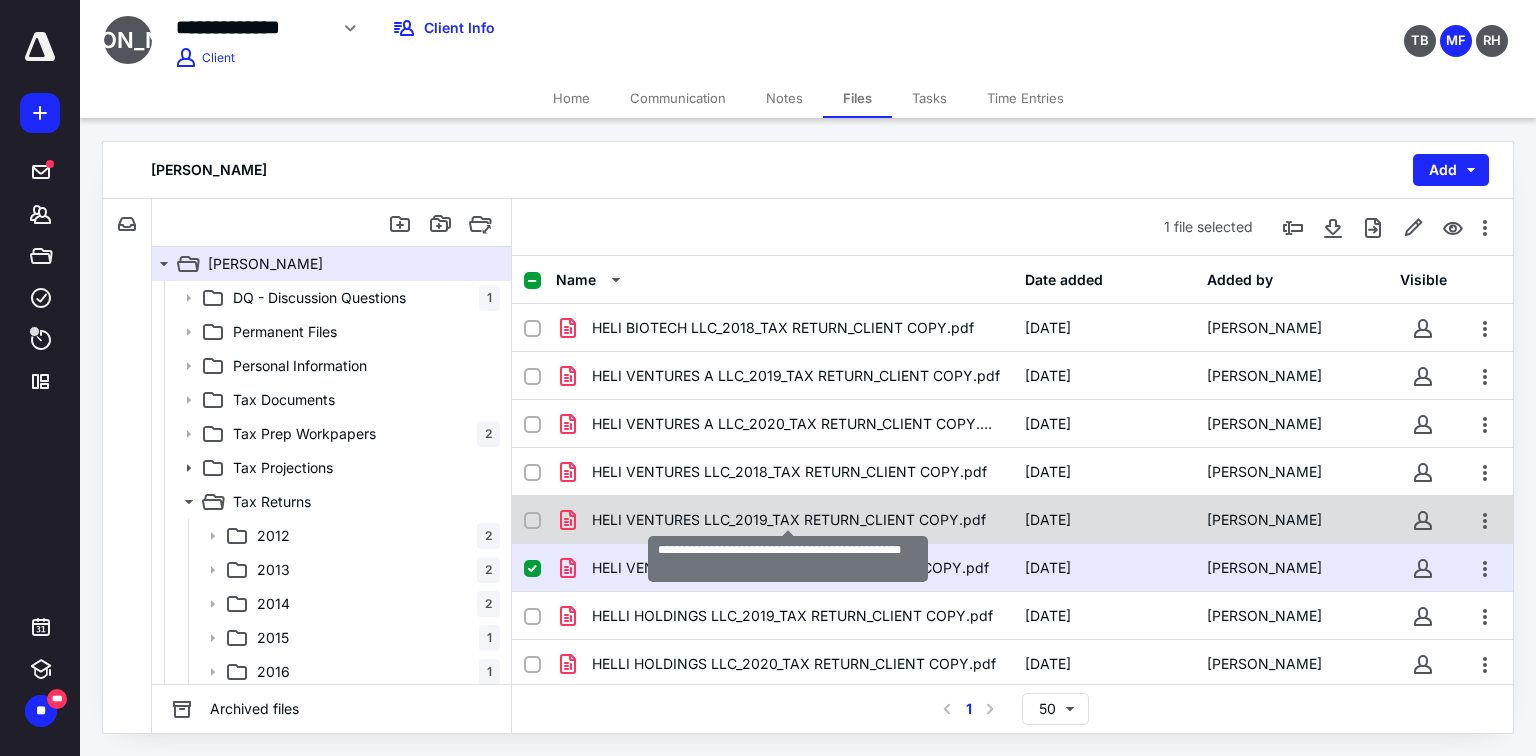 checkbox on "true" 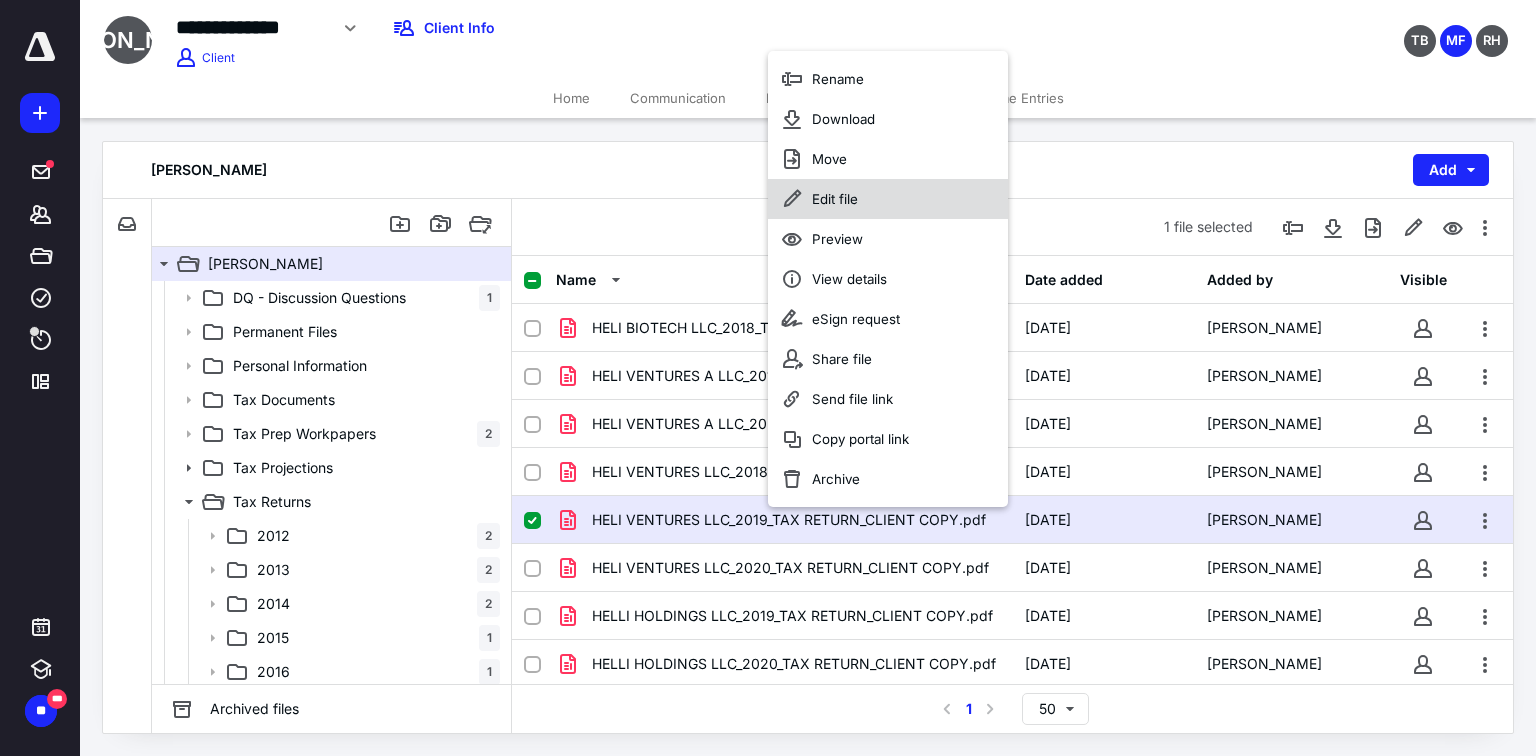 click on "Edit file" at bounding box center [835, 199] 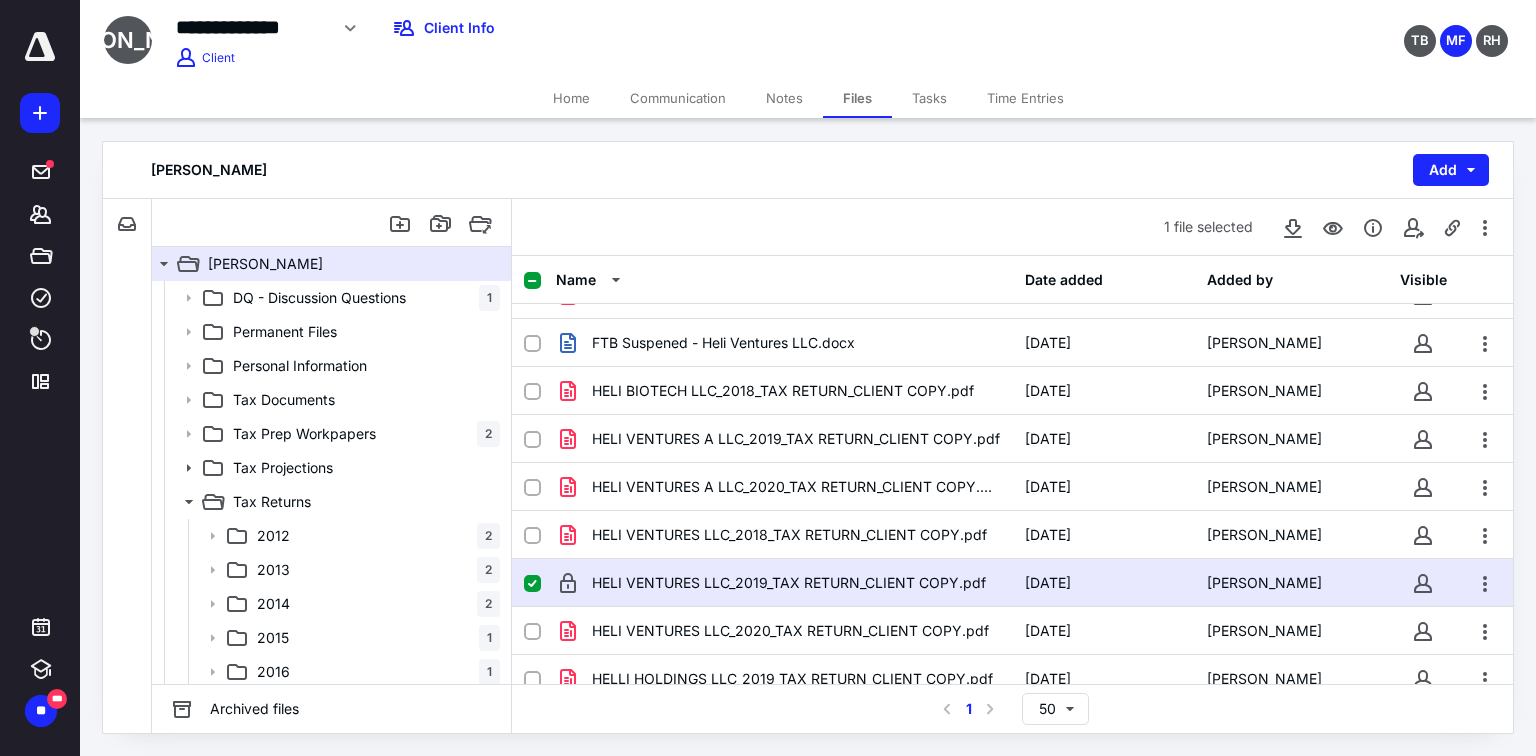 scroll, scrollTop: 640, scrollLeft: 0, axis: vertical 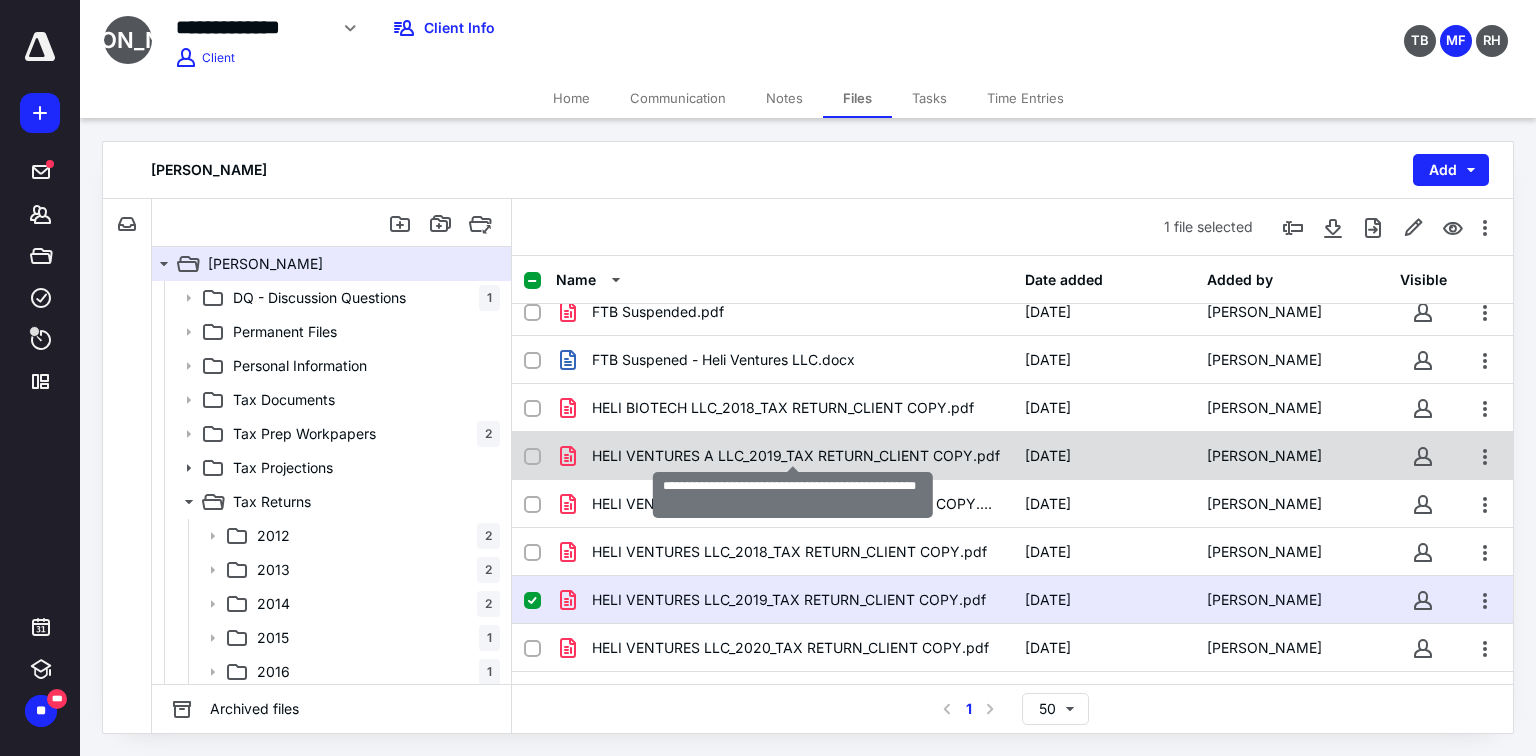 click on "HELI VENTURES A LLC_2019_TAX RETURN_CLIENT COPY.pdf" at bounding box center (796, 456) 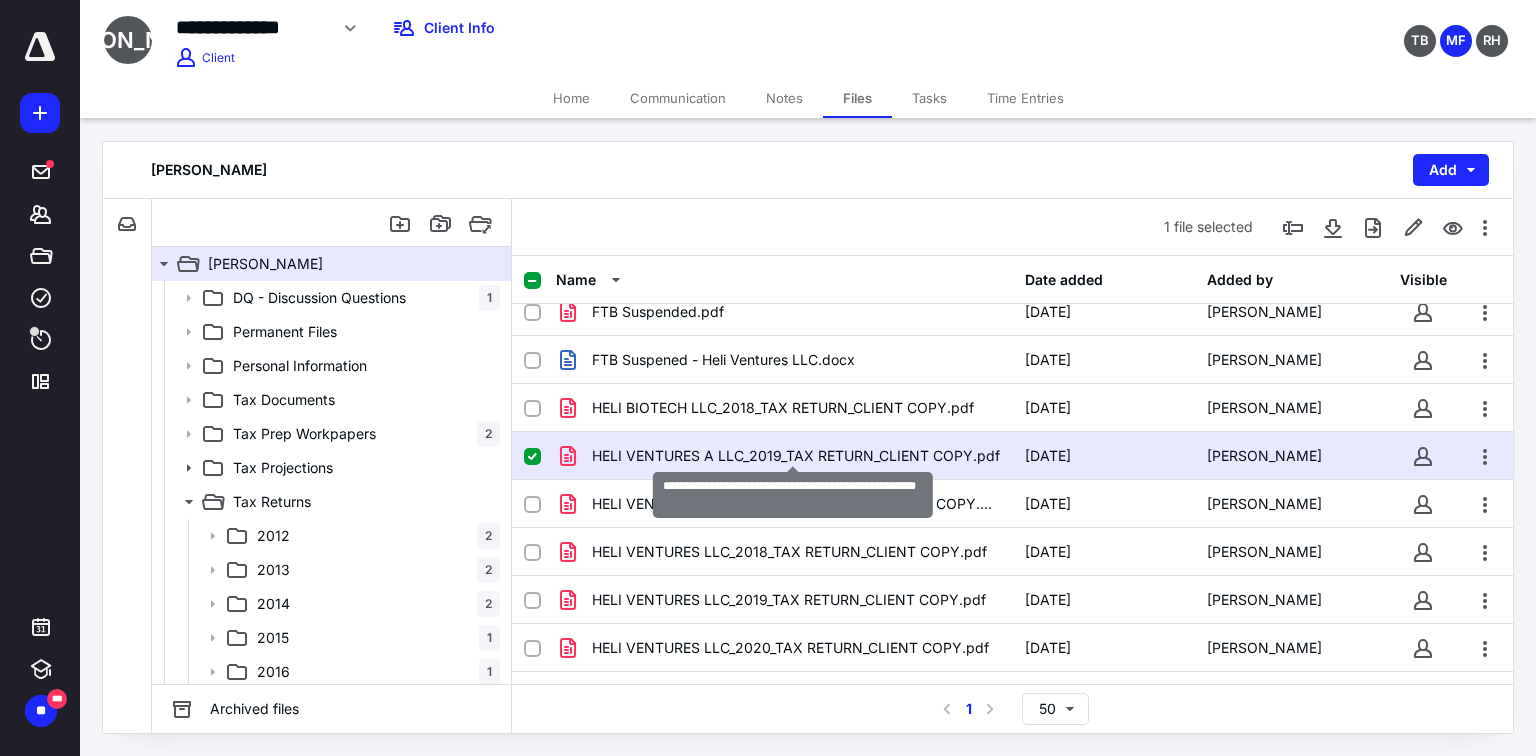 checkbox on "true" 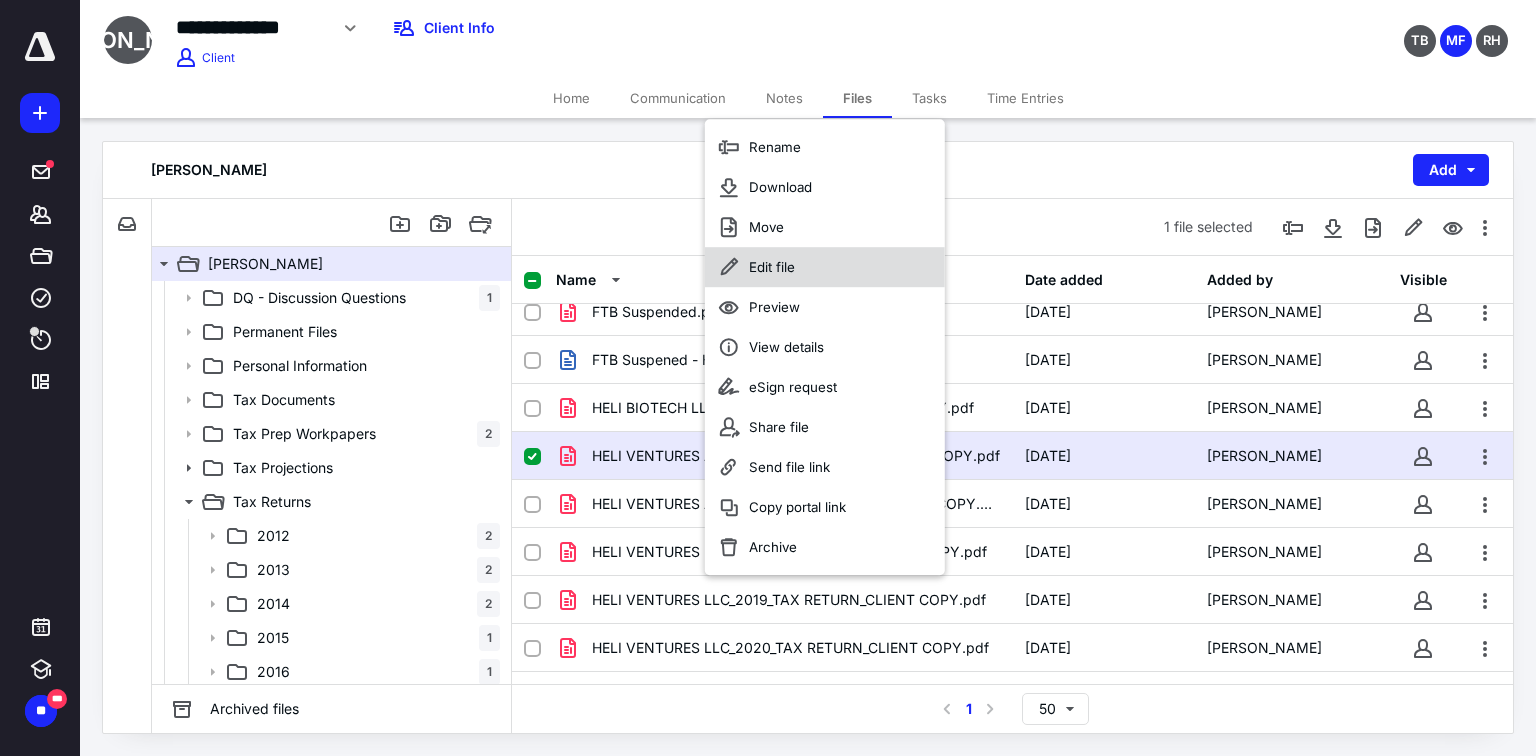 click on "Edit file" at bounding box center [772, 267] 